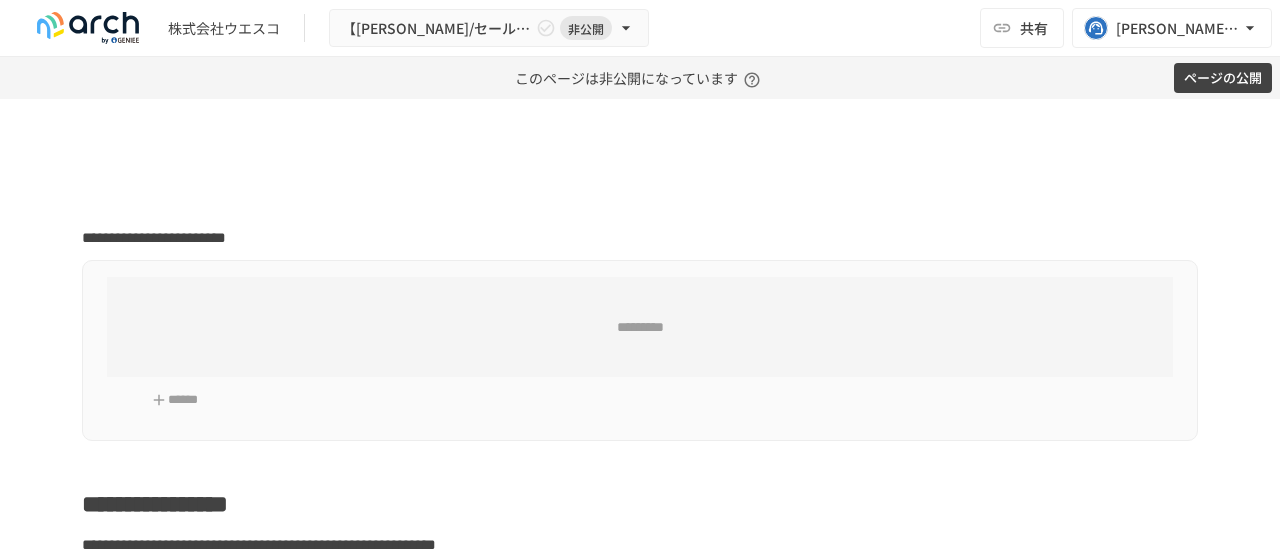 scroll, scrollTop: 0, scrollLeft: 0, axis: both 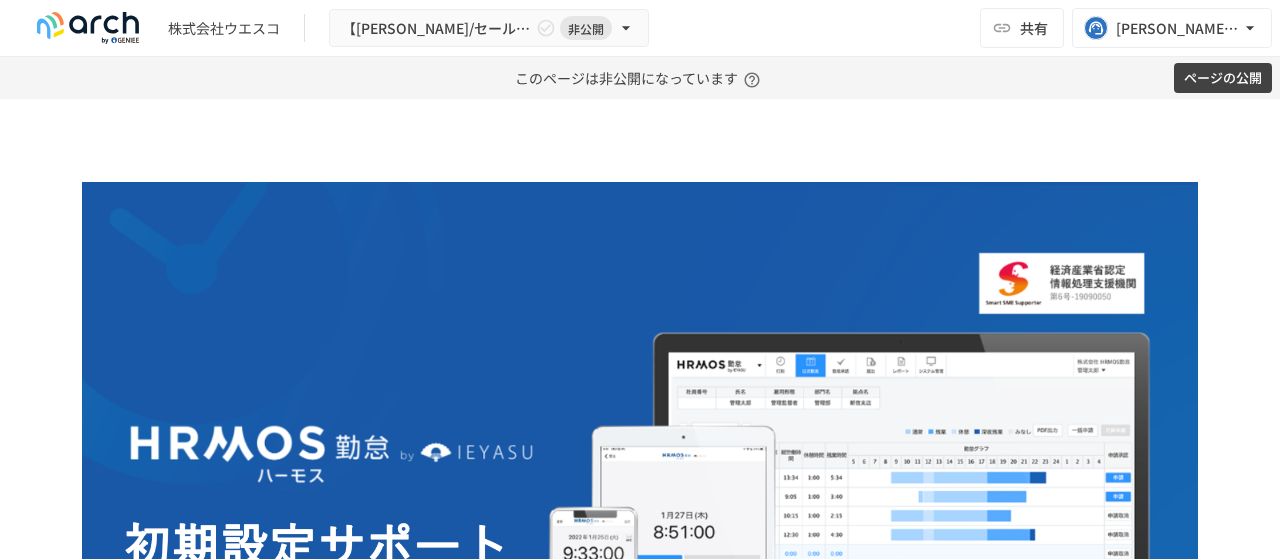 type on "**********" 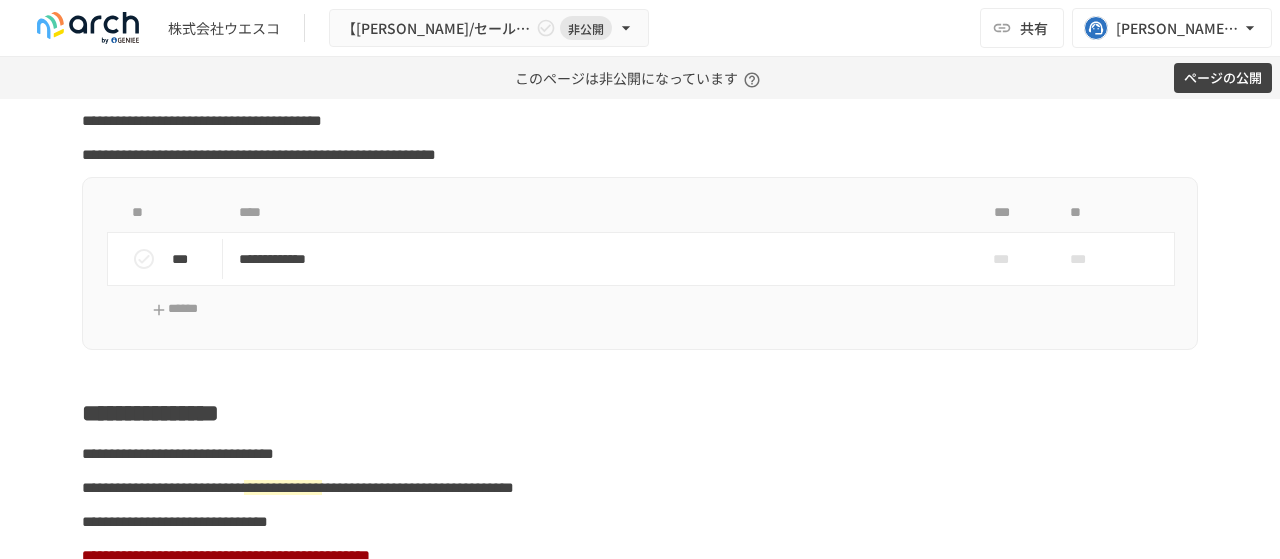 scroll, scrollTop: 1520, scrollLeft: 0, axis: vertical 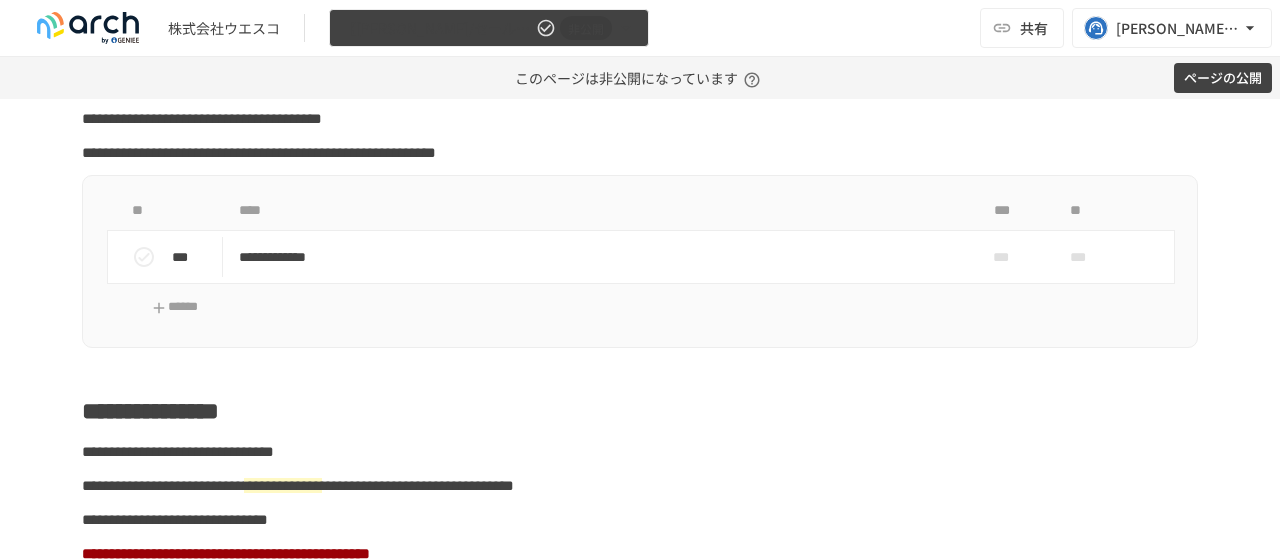 click 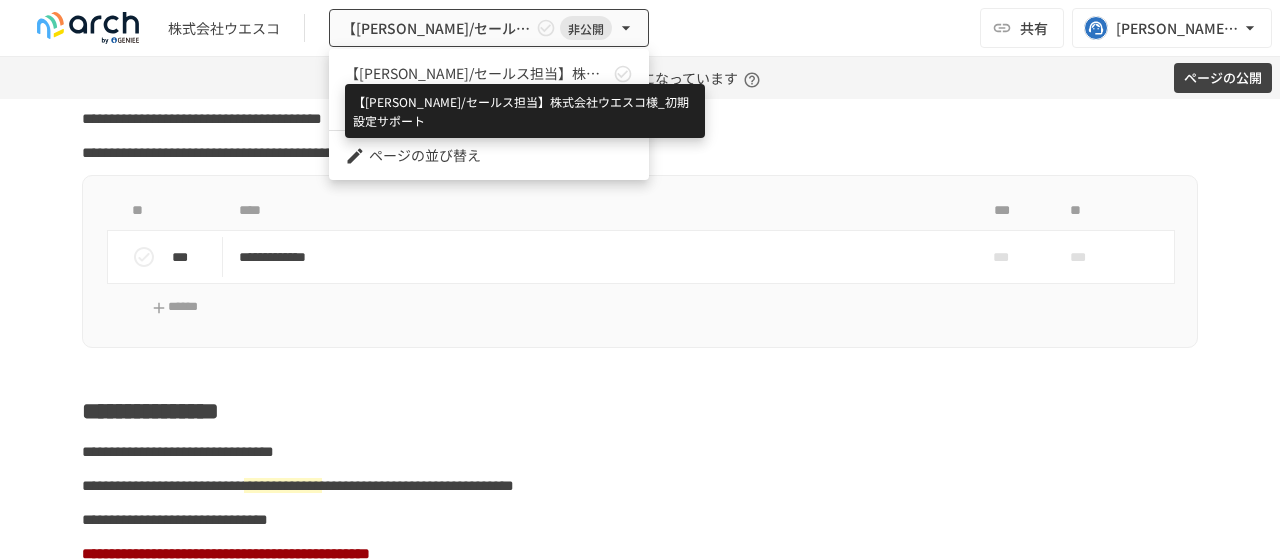 click on "【[PERSON_NAME]/セールス担当】株式会社ウエスコ様_初期設定サポート" at bounding box center [477, 73] 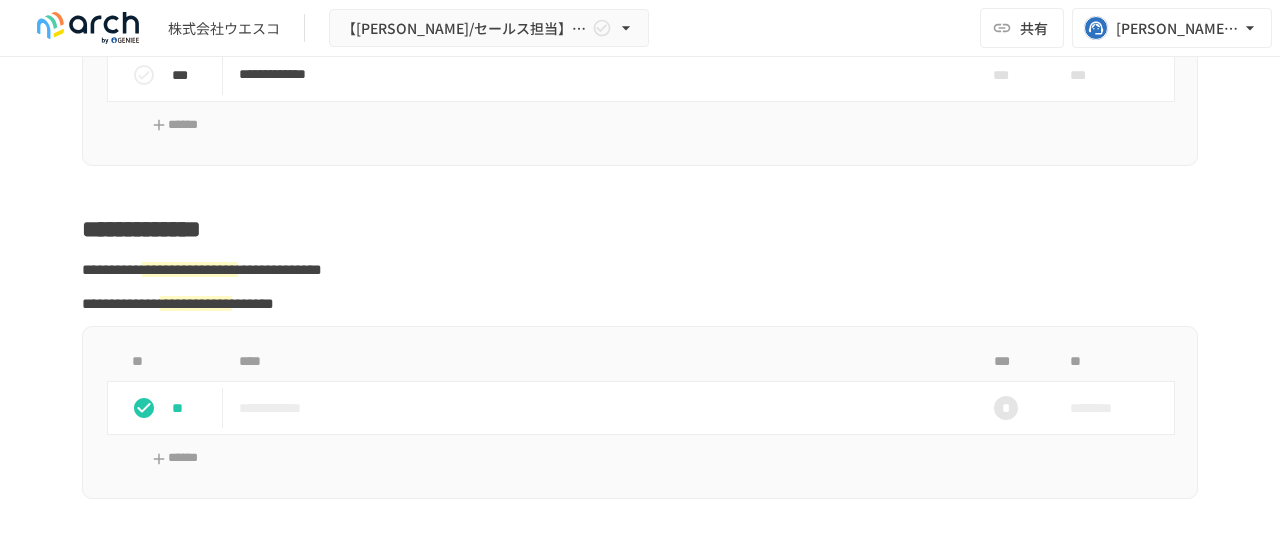 scroll, scrollTop: 2766, scrollLeft: 0, axis: vertical 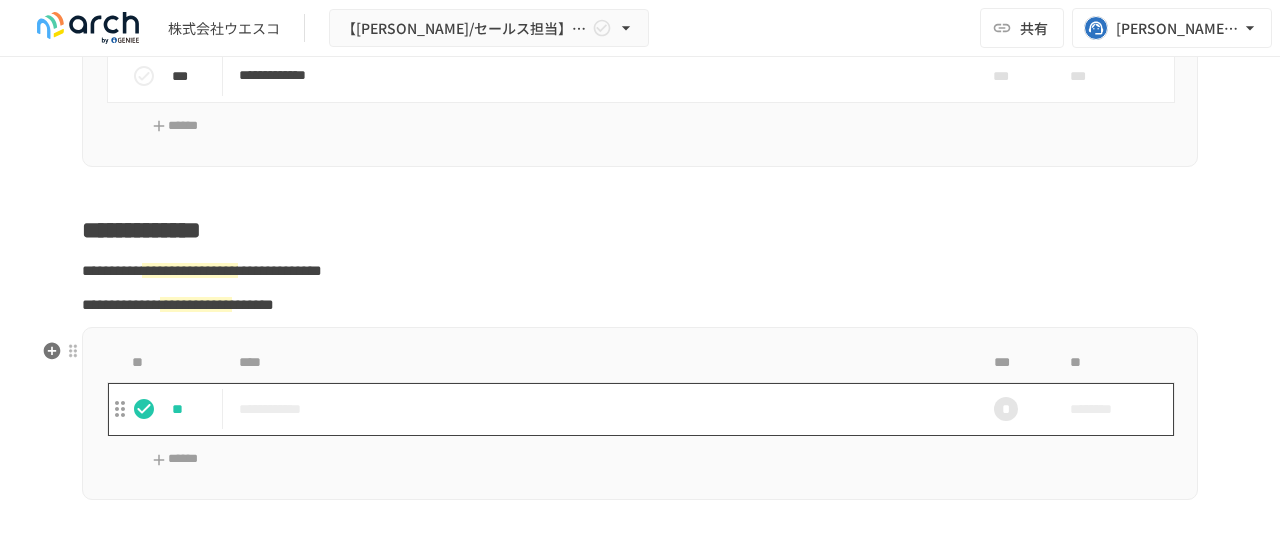 click on "**********" at bounding box center [598, 409] 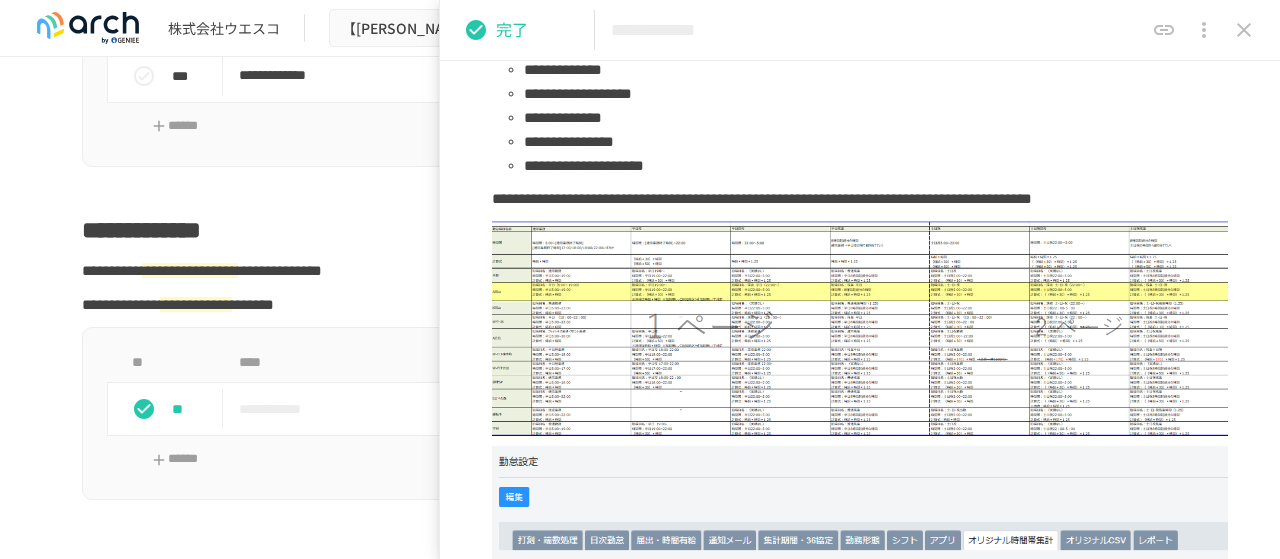 scroll, scrollTop: 564, scrollLeft: 0, axis: vertical 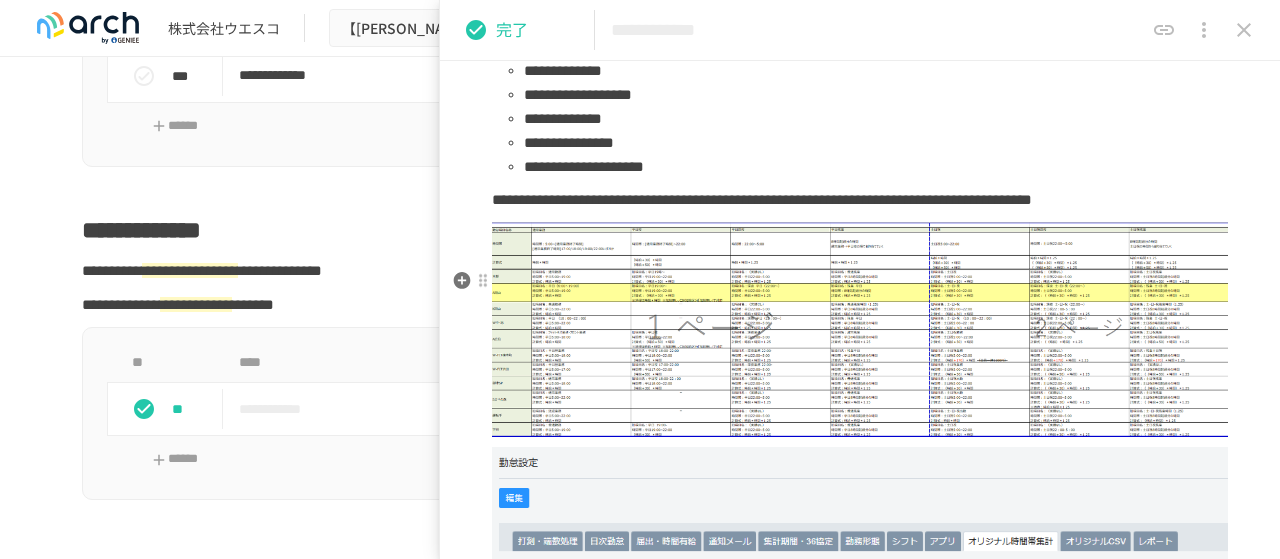 click at bounding box center [860, 329] 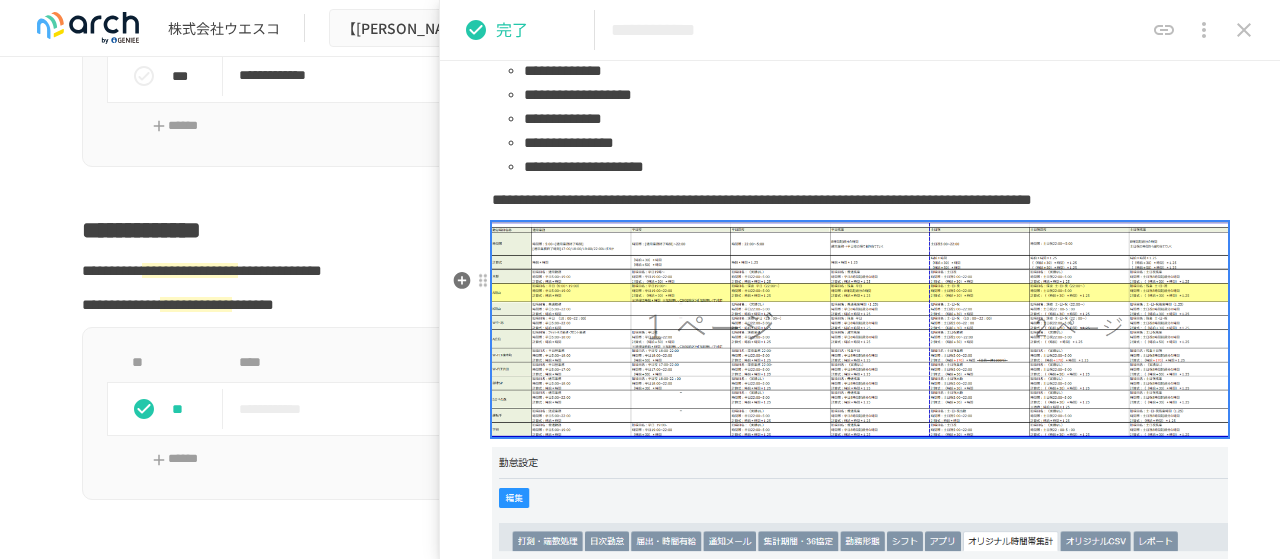 click at bounding box center (860, 329) 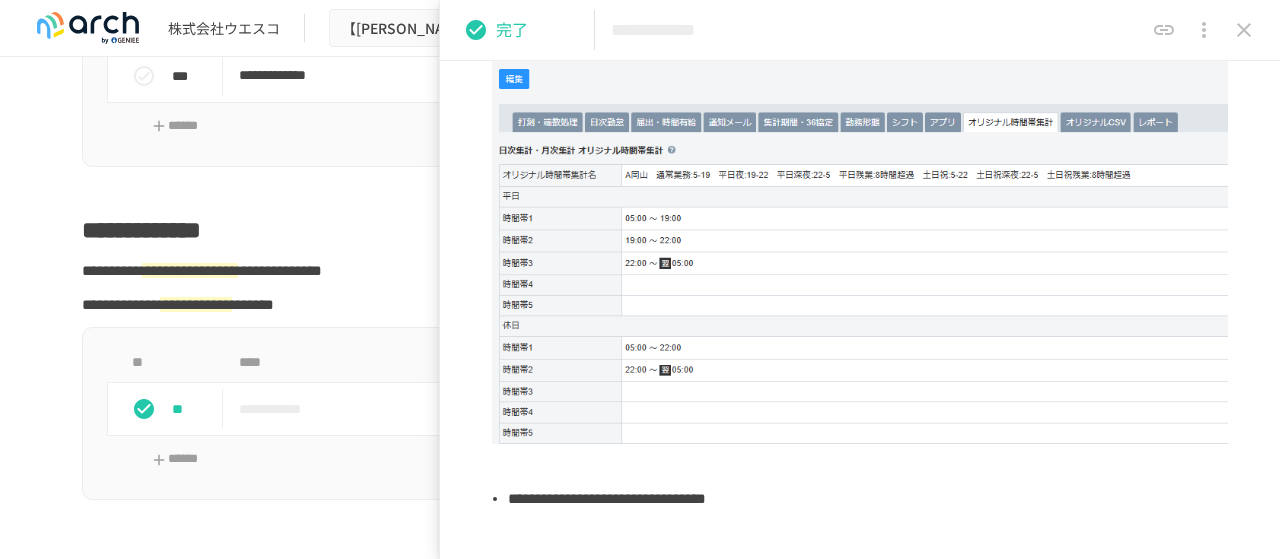 scroll, scrollTop: 984, scrollLeft: 0, axis: vertical 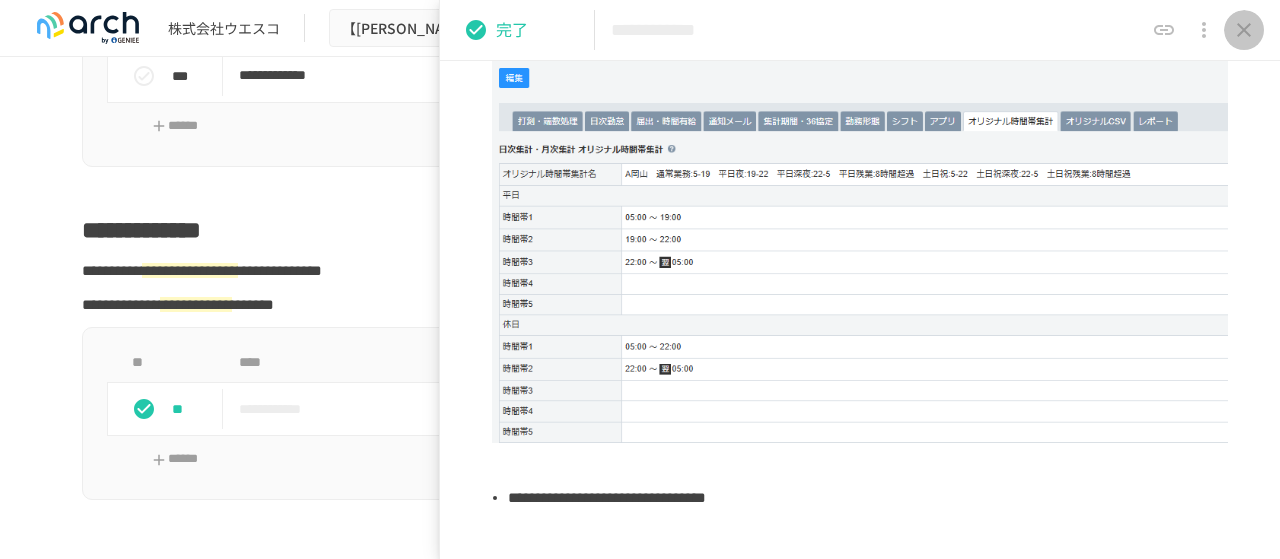click at bounding box center (1244, 30) 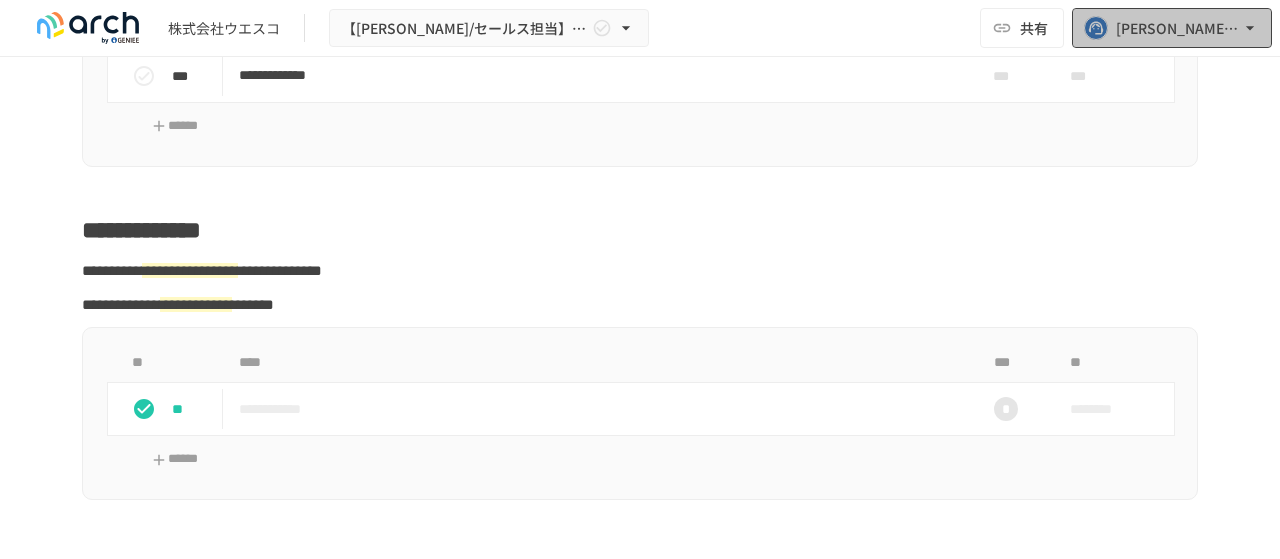click on "[PERSON_NAME][EMAIL_ADDRESS][DOMAIN_NAME]" at bounding box center (1172, 28) 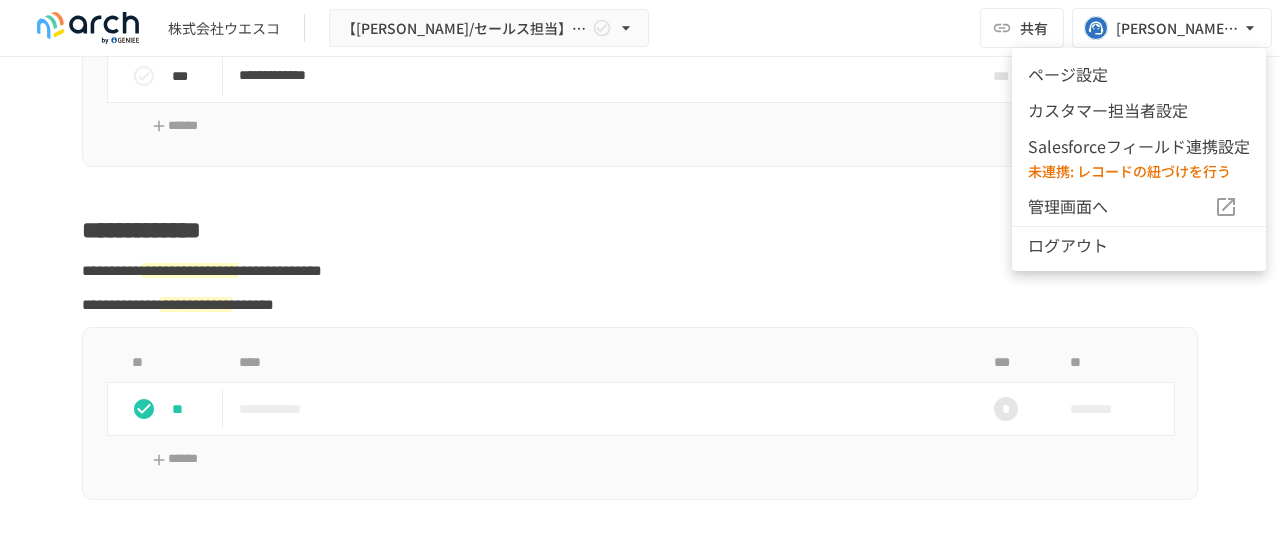 click at bounding box center (640, 279) 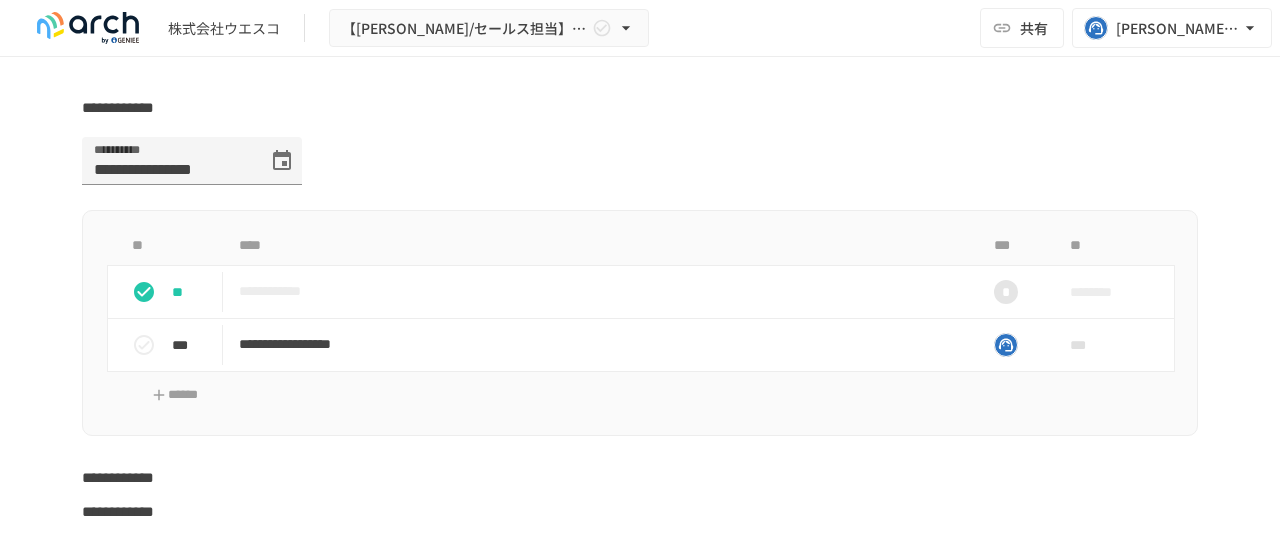scroll, scrollTop: 4735, scrollLeft: 0, axis: vertical 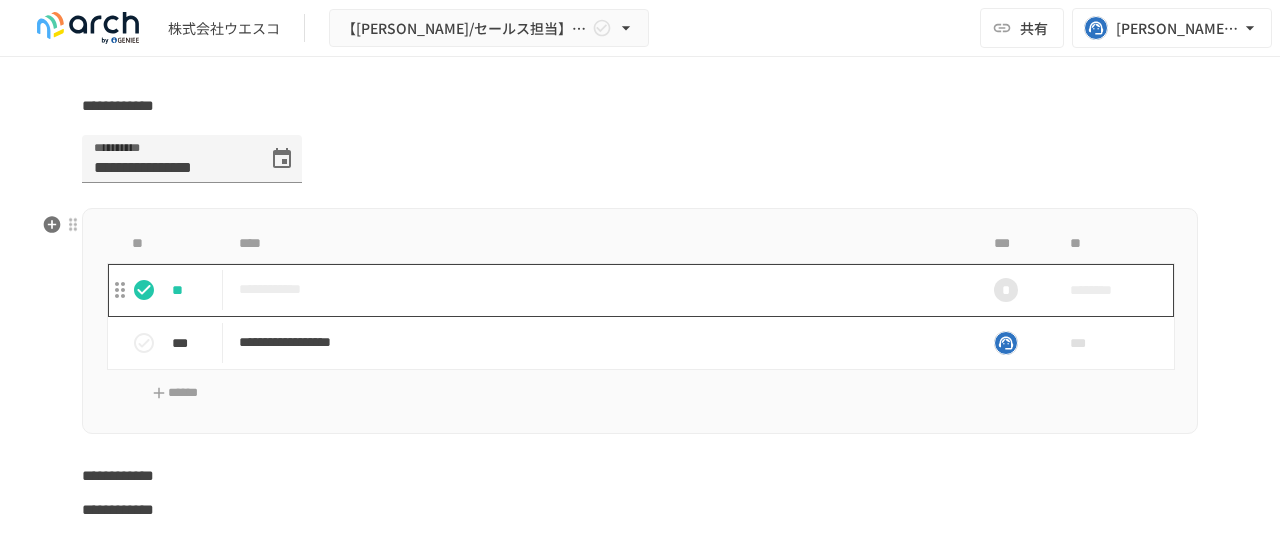 click on "**********" at bounding box center [598, 289] 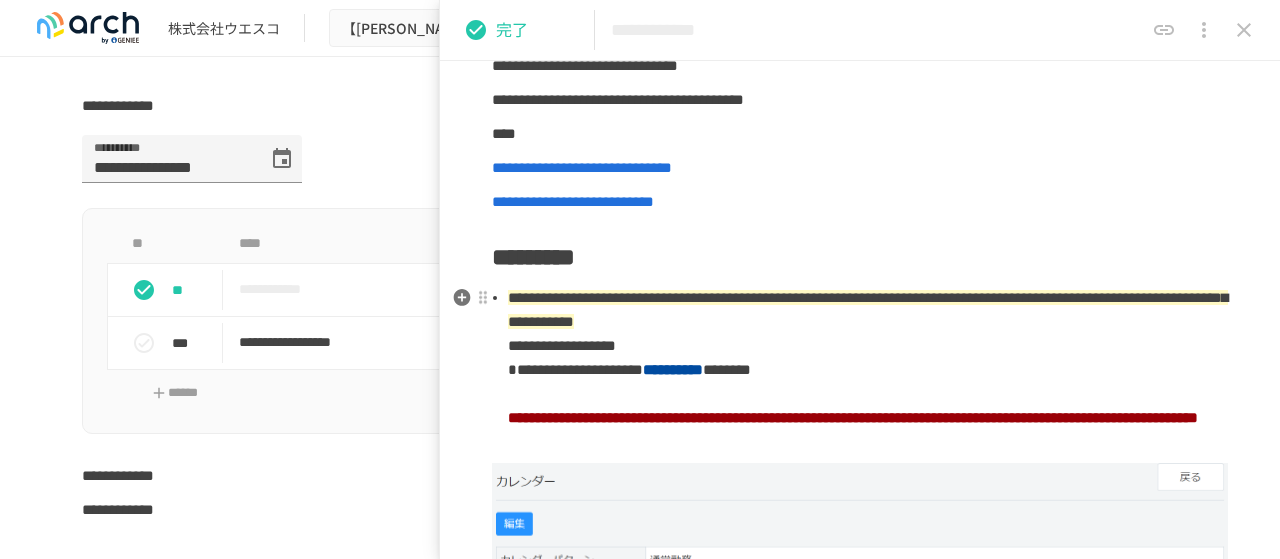 scroll, scrollTop: 244, scrollLeft: 0, axis: vertical 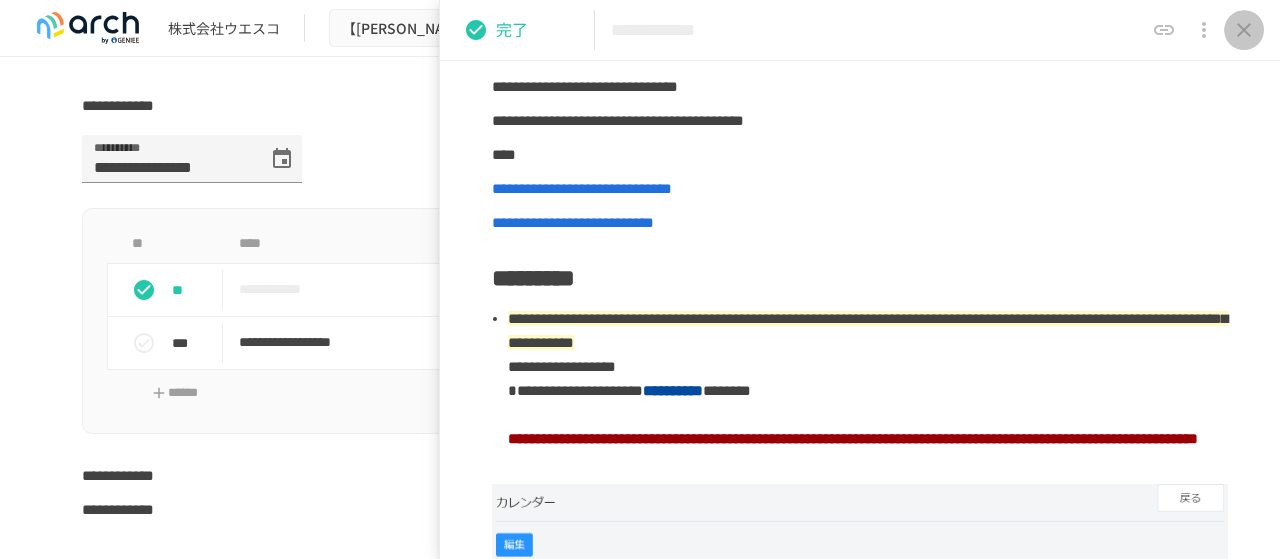 click 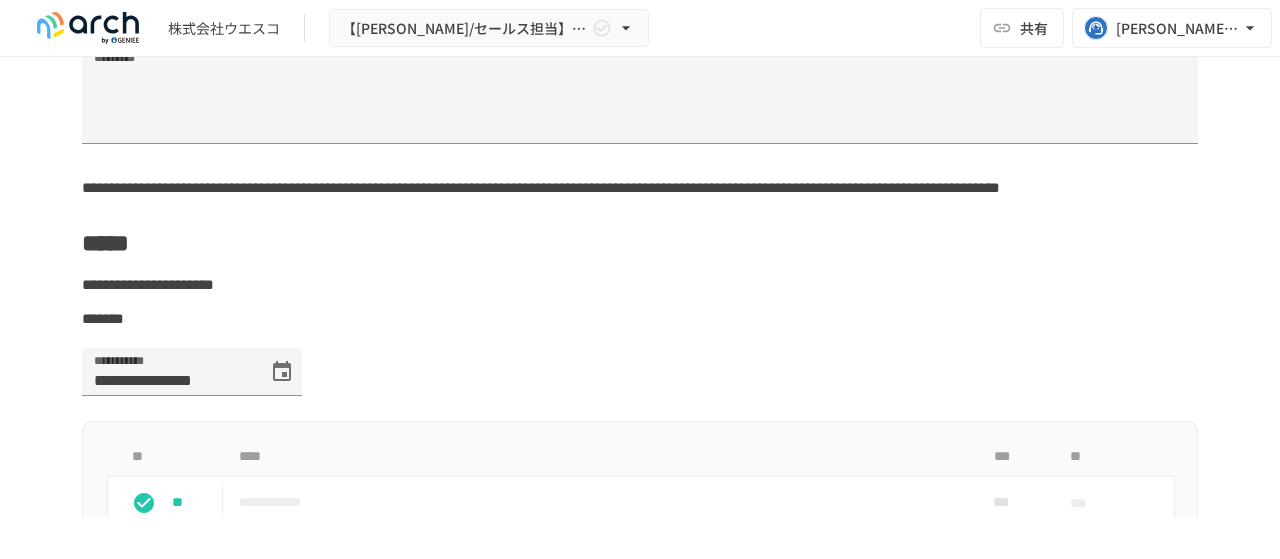 scroll, scrollTop: 4016, scrollLeft: 0, axis: vertical 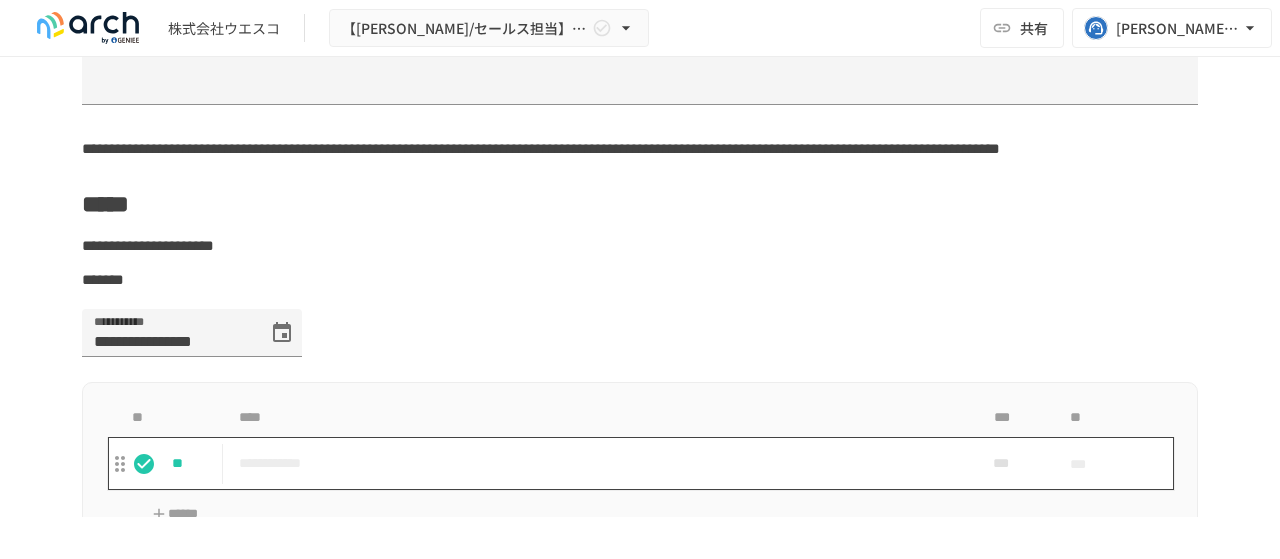 click on "**********" at bounding box center (598, 463) 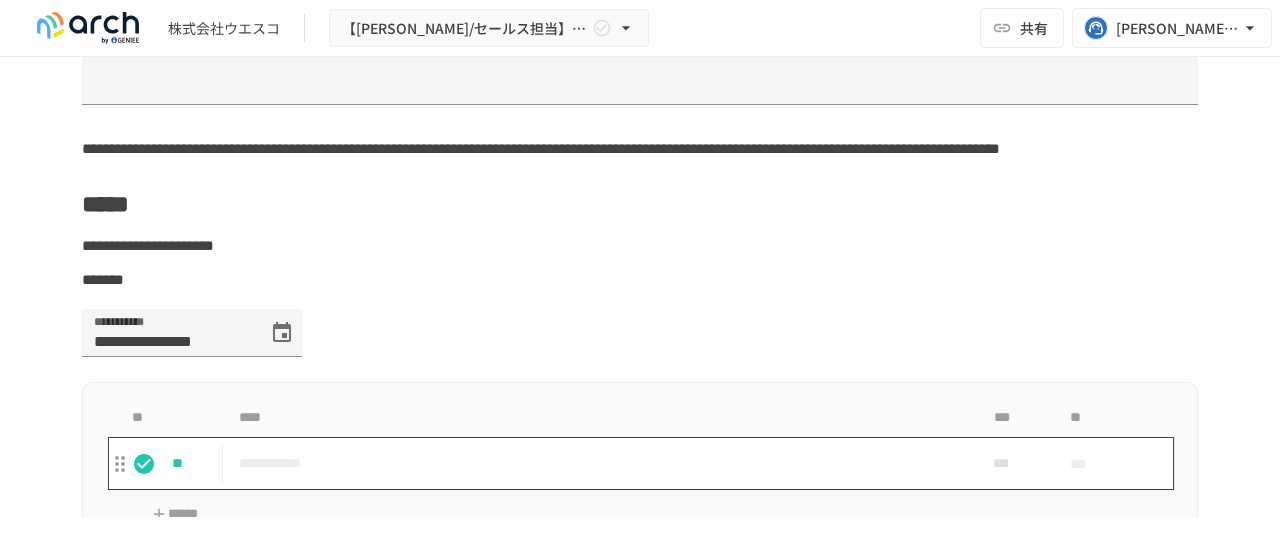 click on "**********" at bounding box center [598, 463] 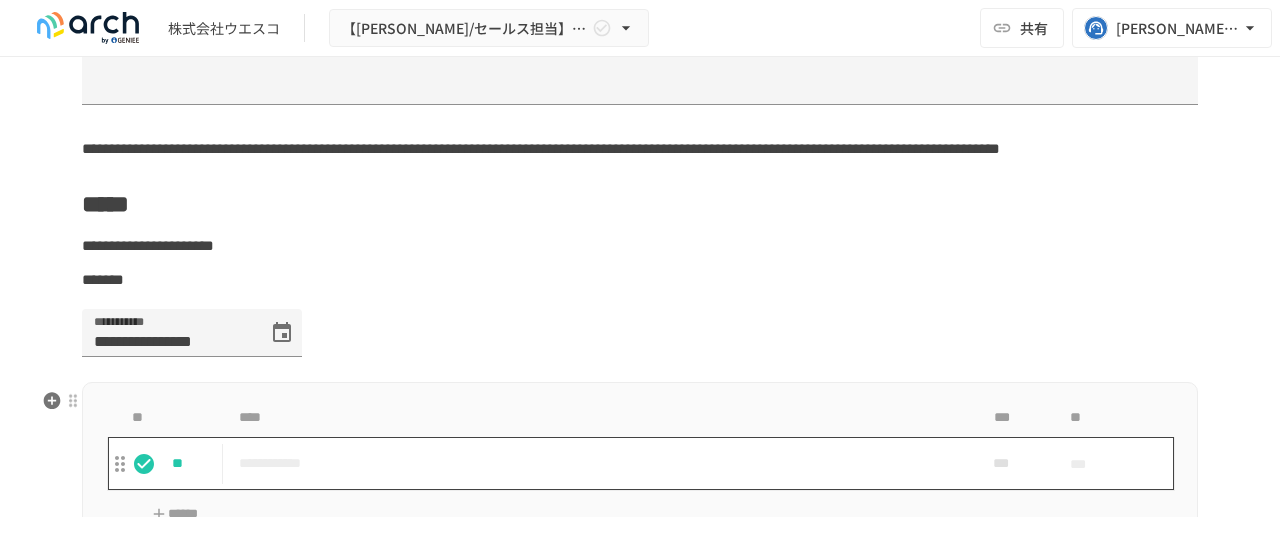 click on "**********" at bounding box center [598, 463] 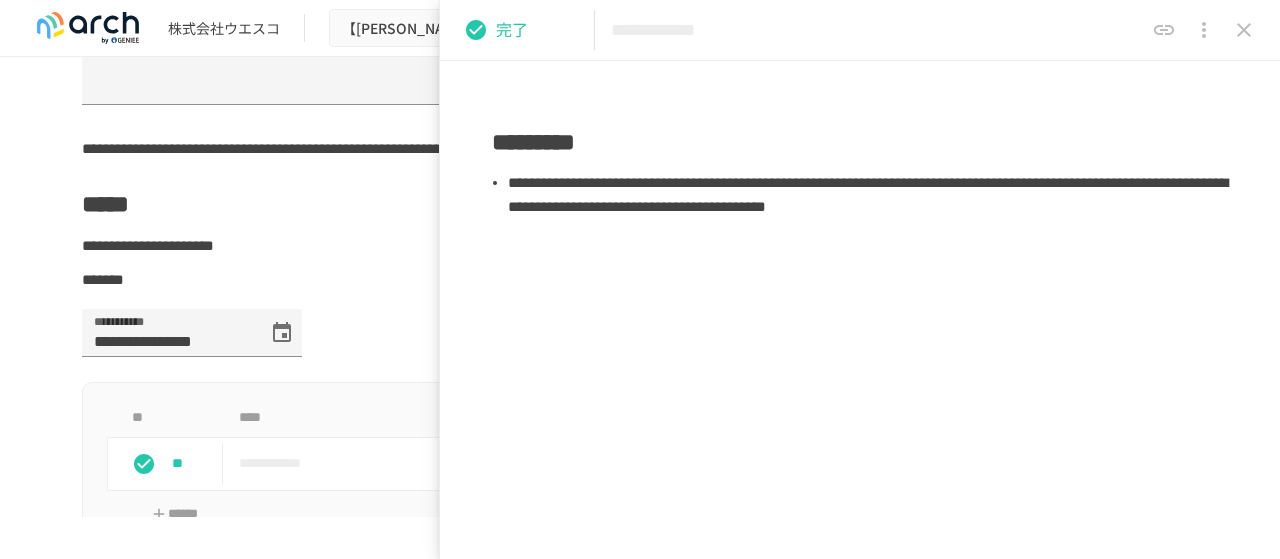 scroll, scrollTop: 416, scrollLeft: 0, axis: vertical 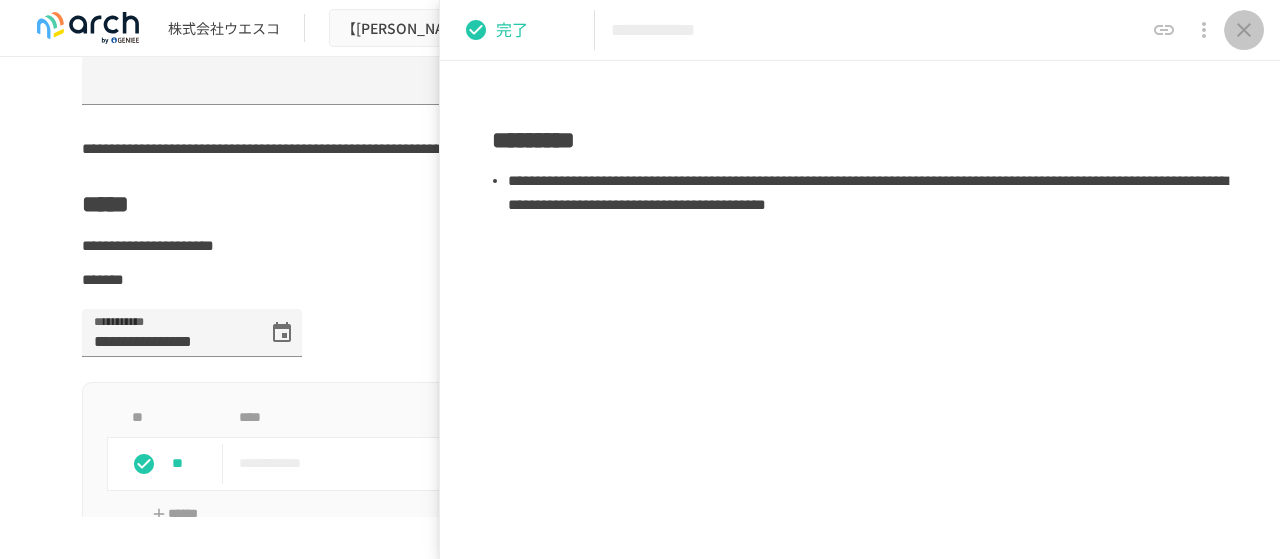 click 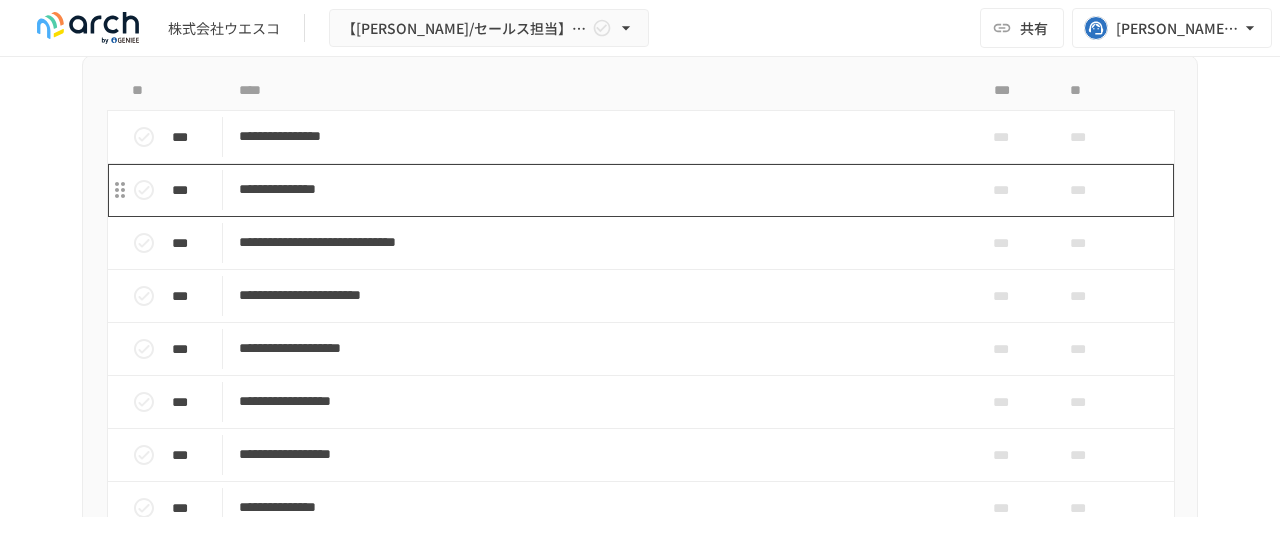 scroll, scrollTop: 1786, scrollLeft: 0, axis: vertical 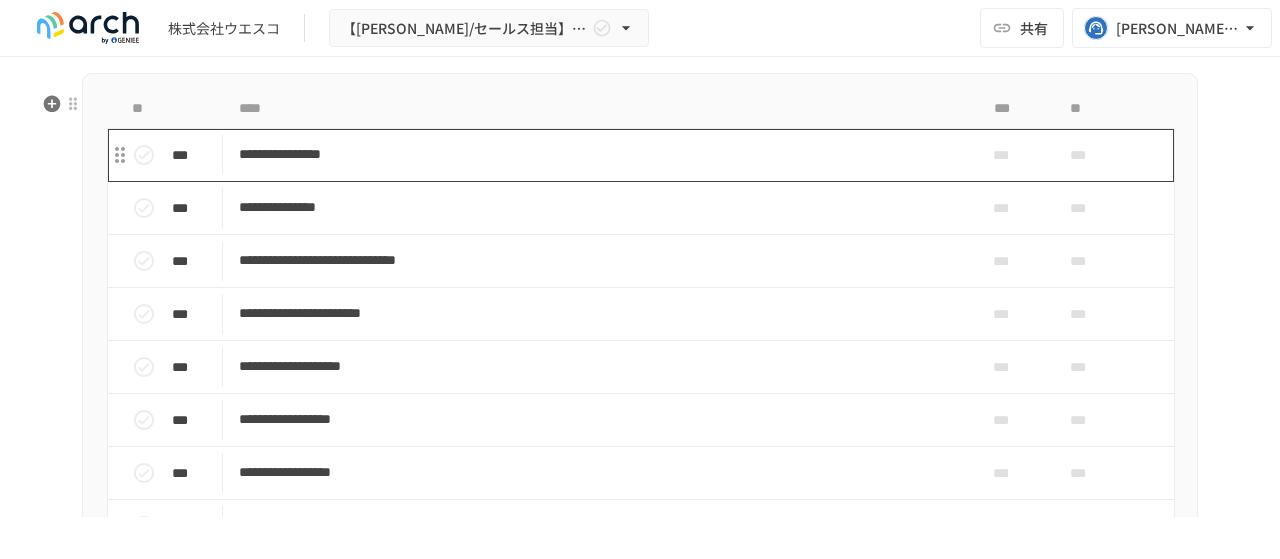 click on "**********" at bounding box center [598, 155] 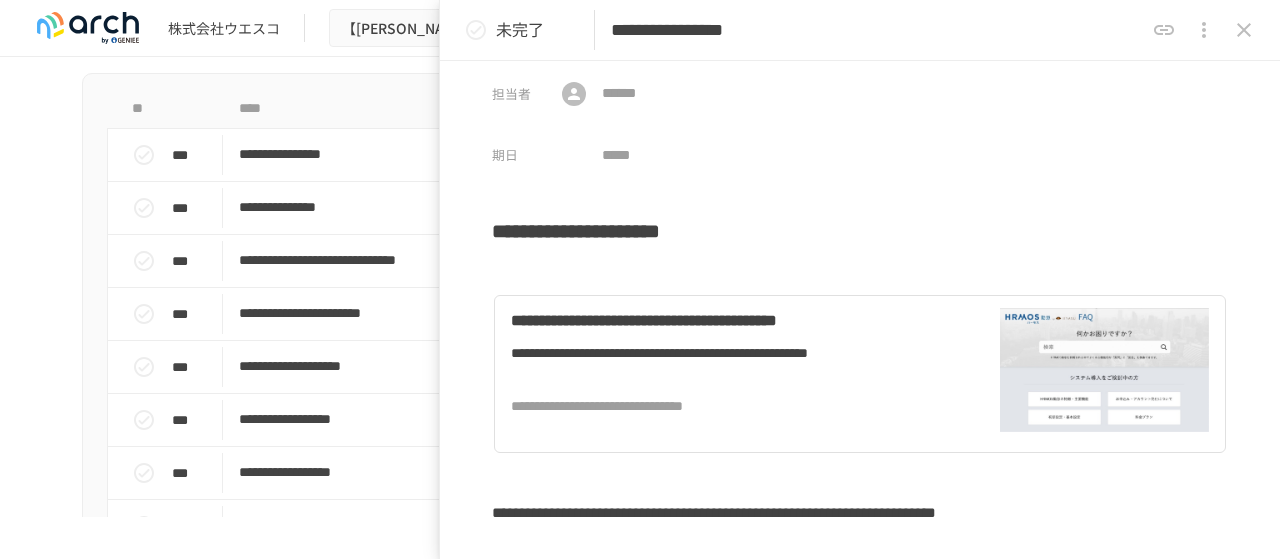 scroll, scrollTop: 0, scrollLeft: 0, axis: both 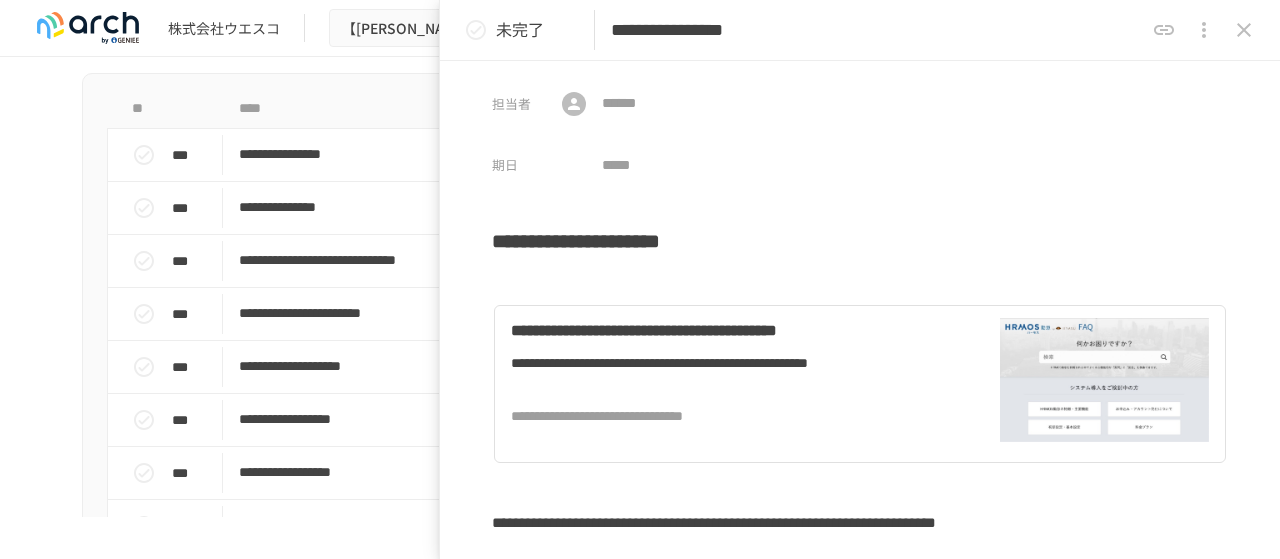 click 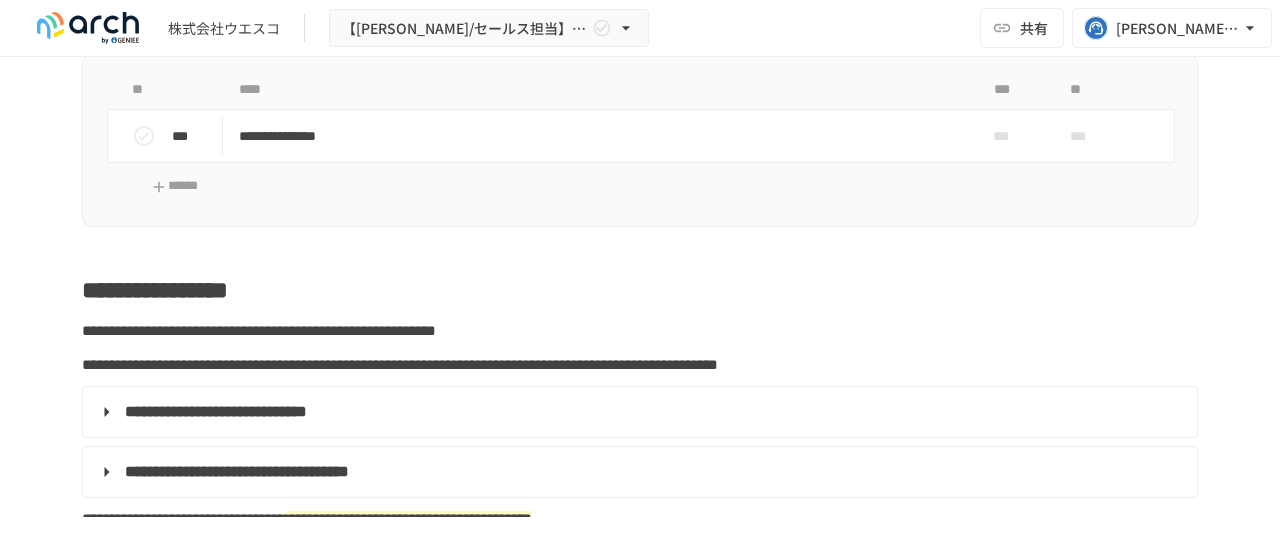 scroll, scrollTop: 1094, scrollLeft: 0, axis: vertical 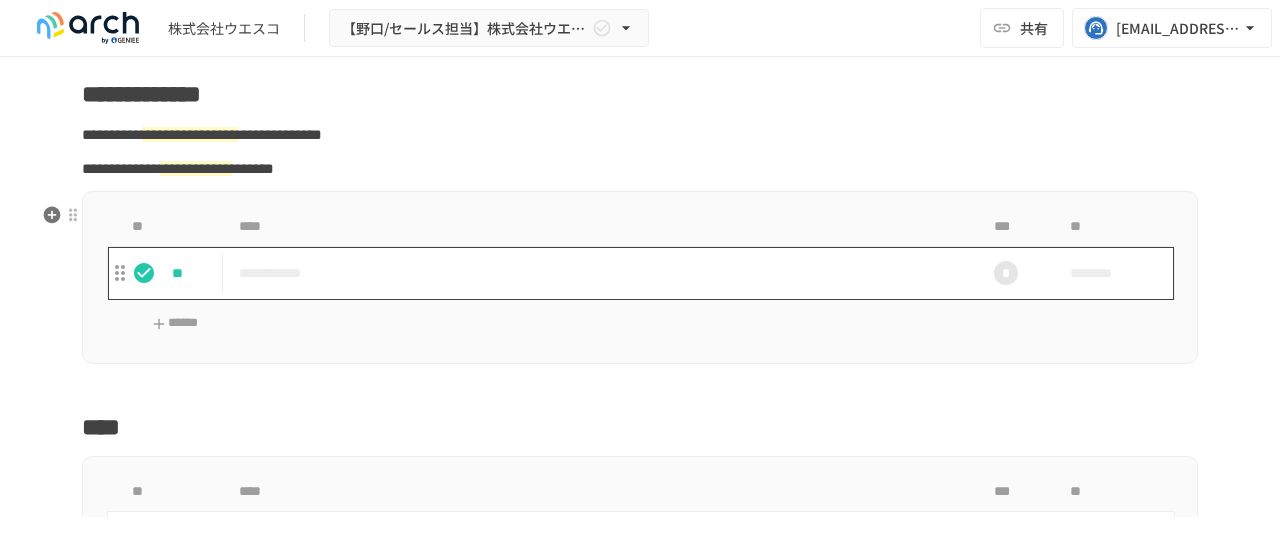 click on "**********" at bounding box center (598, 273) 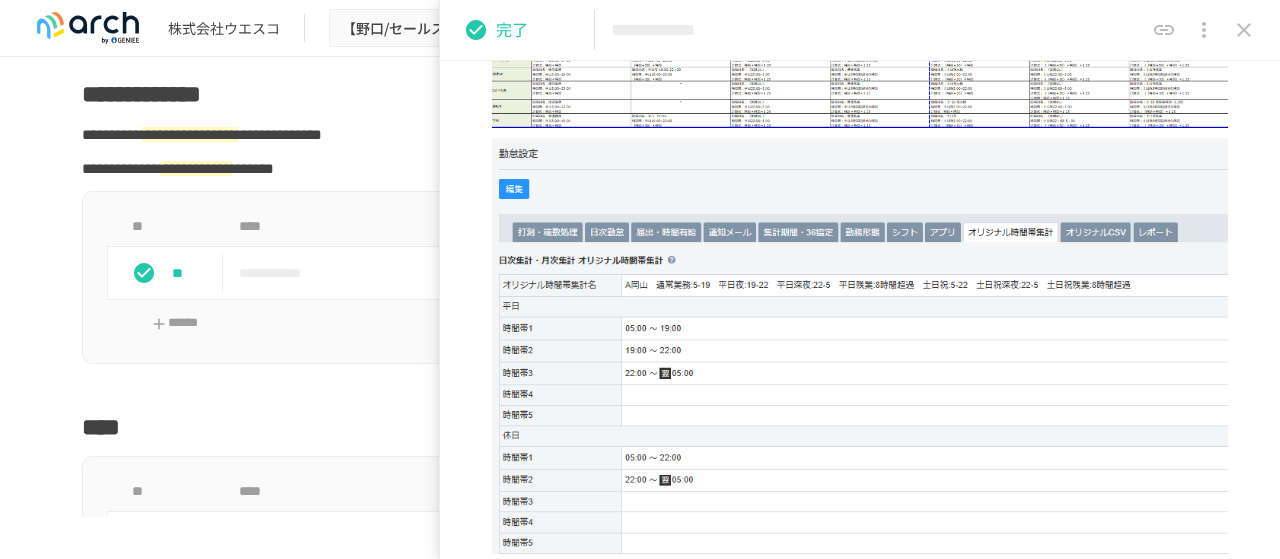 scroll, scrollTop: 875, scrollLeft: 0, axis: vertical 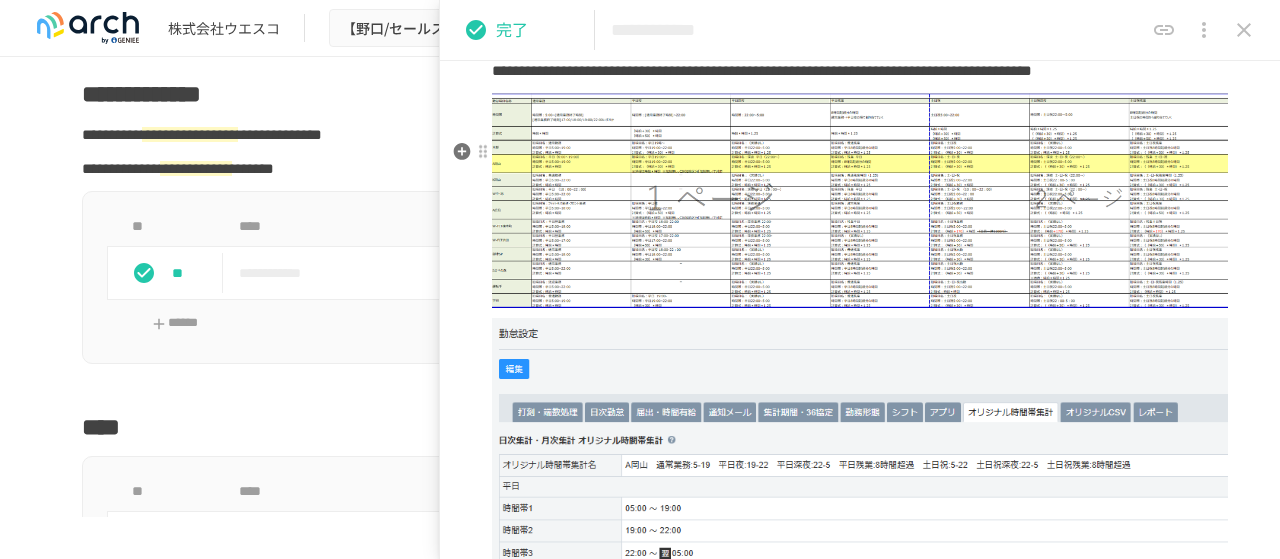 click at bounding box center [860, 200] 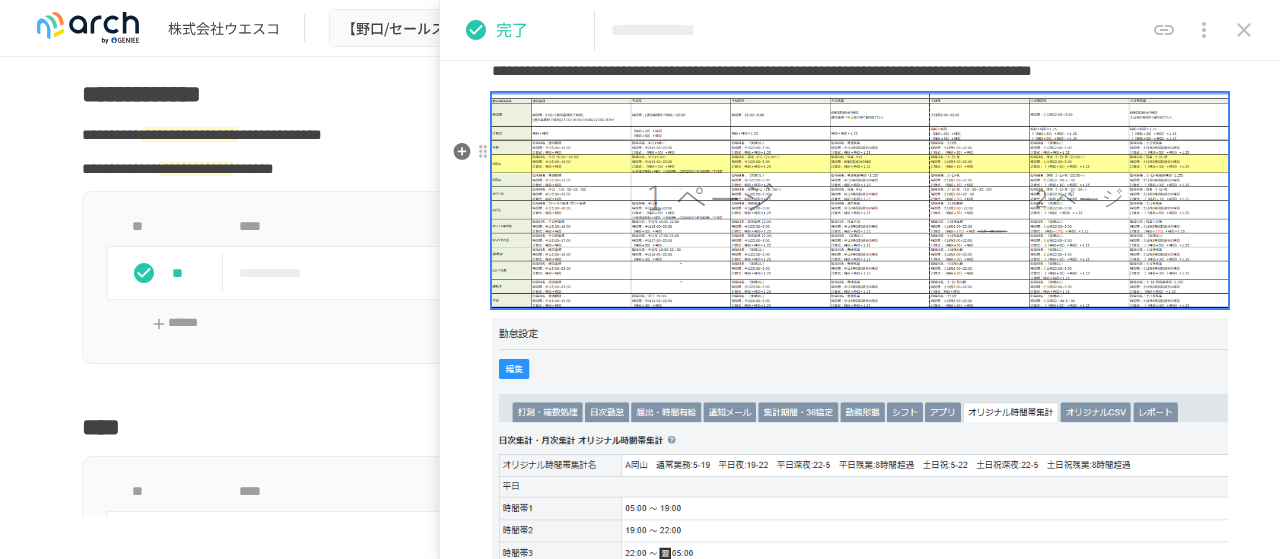 click at bounding box center (860, 200) 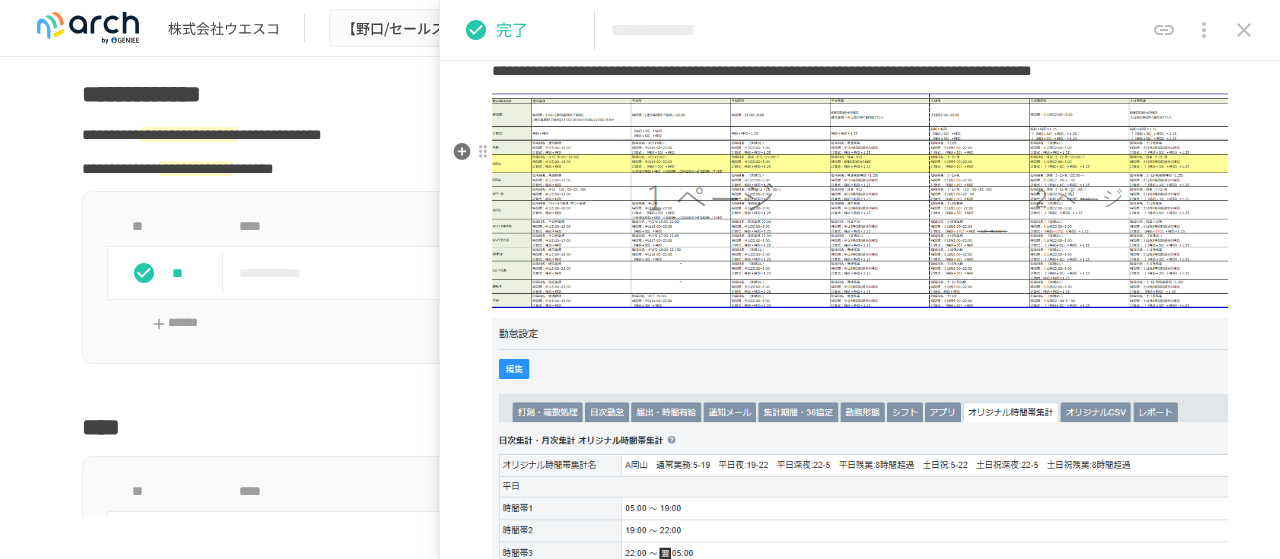click at bounding box center [860, 200] 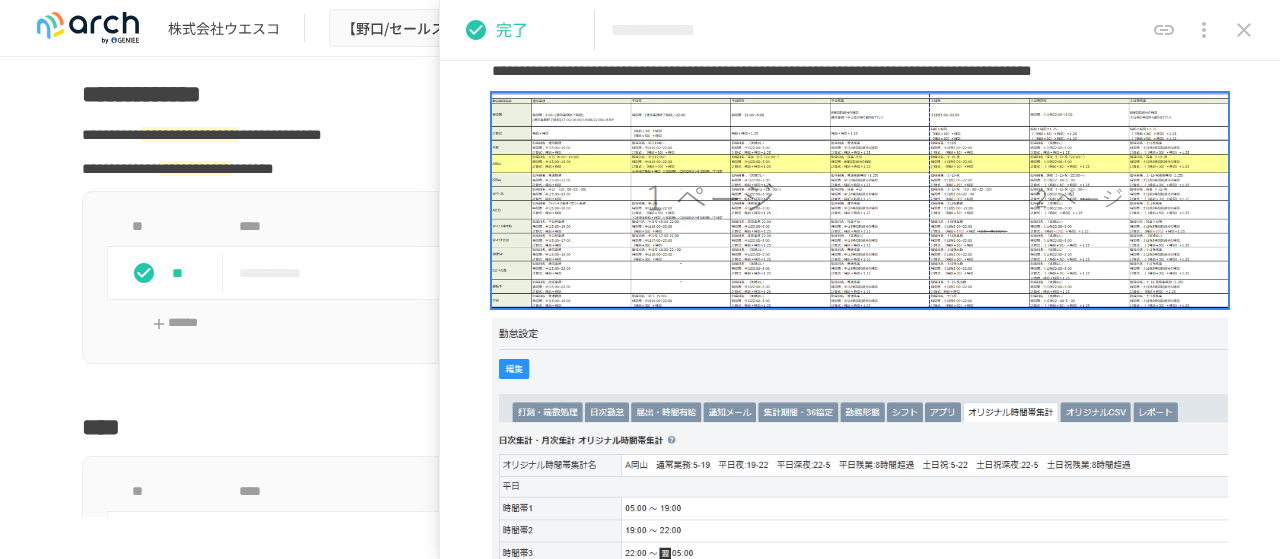 scroll, scrollTop: 693, scrollLeft: 0, axis: vertical 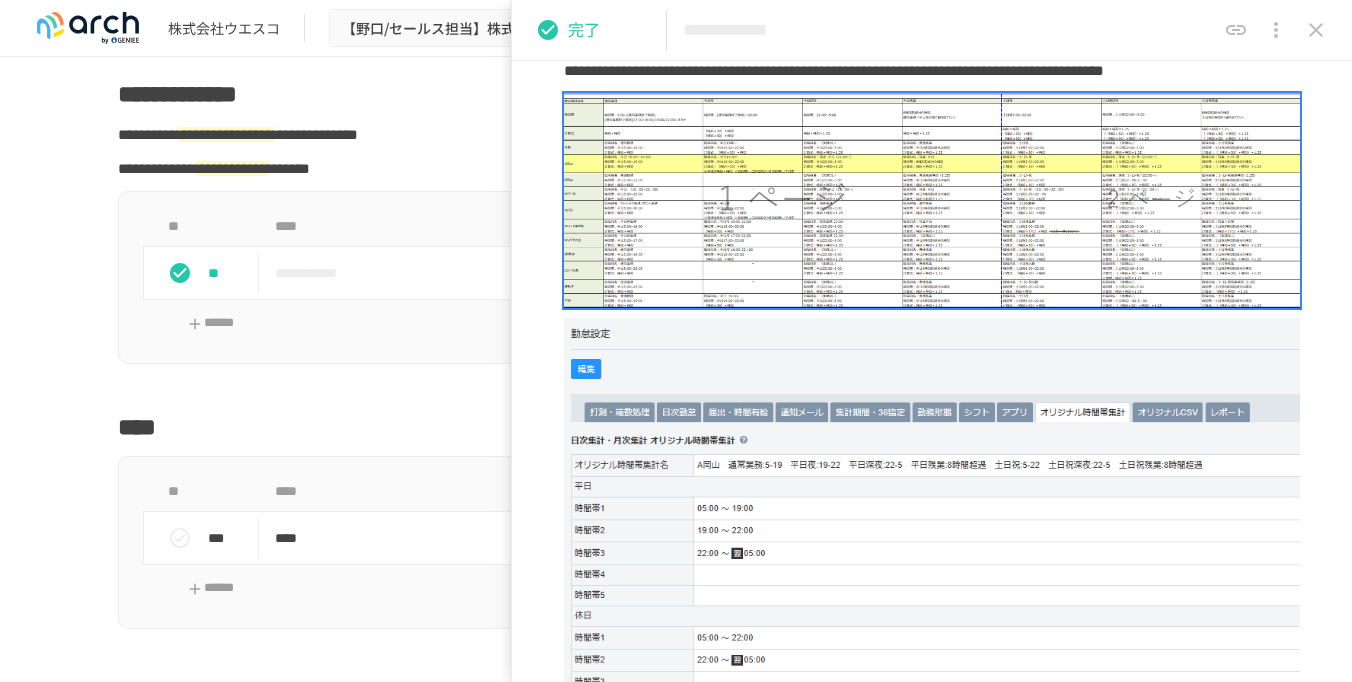 click 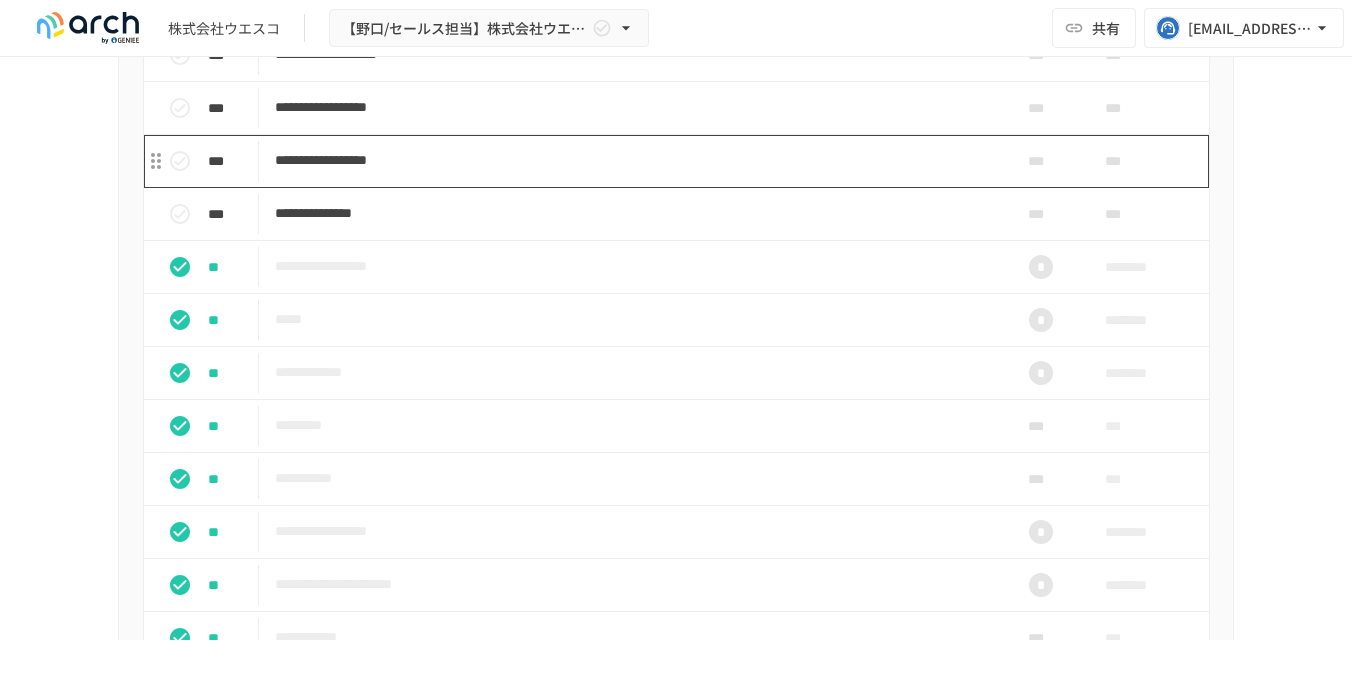 scroll, scrollTop: 2149, scrollLeft: 0, axis: vertical 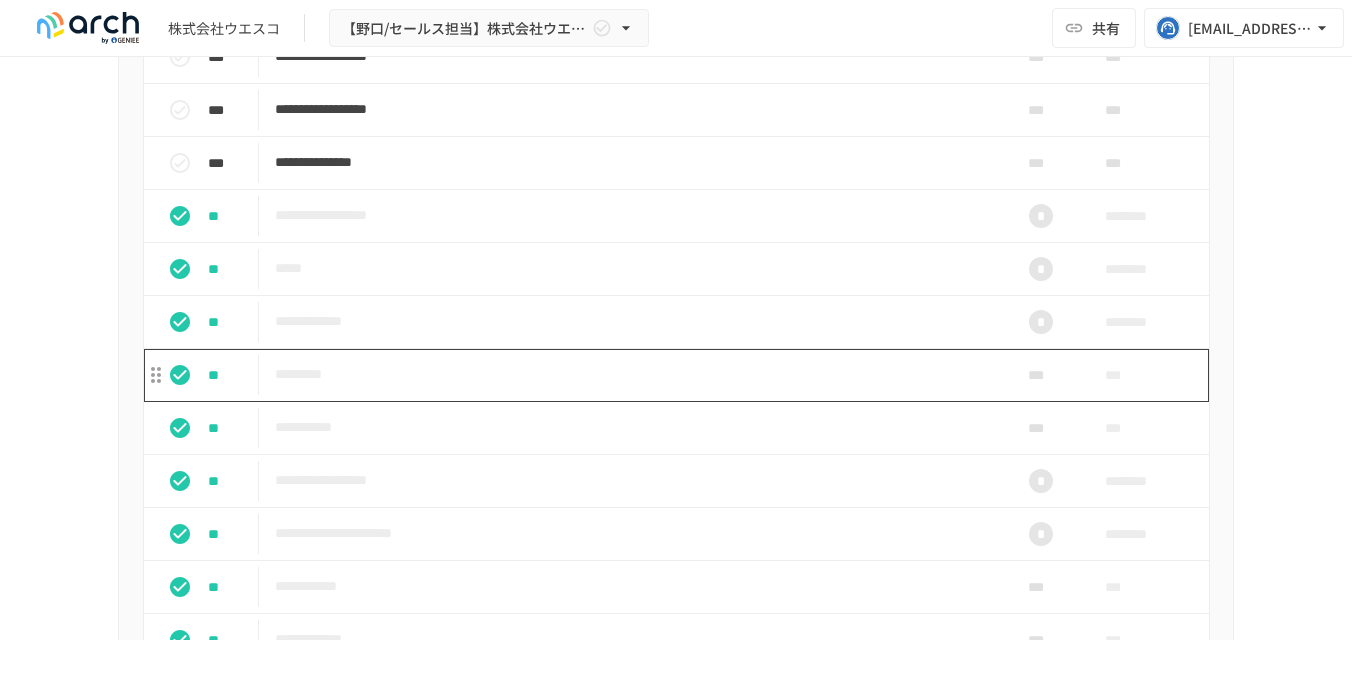 click on "*********" at bounding box center (634, 374) 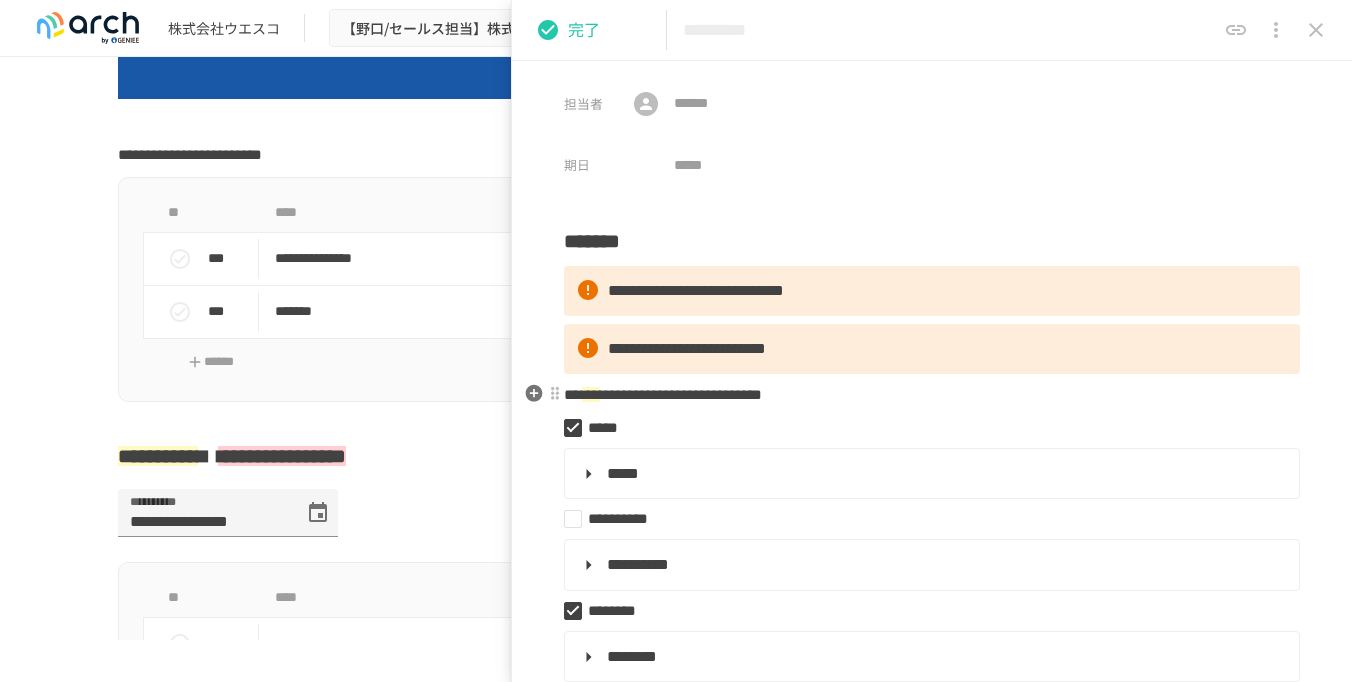 scroll, scrollTop: 849, scrollLeft: 0, axis: vertical 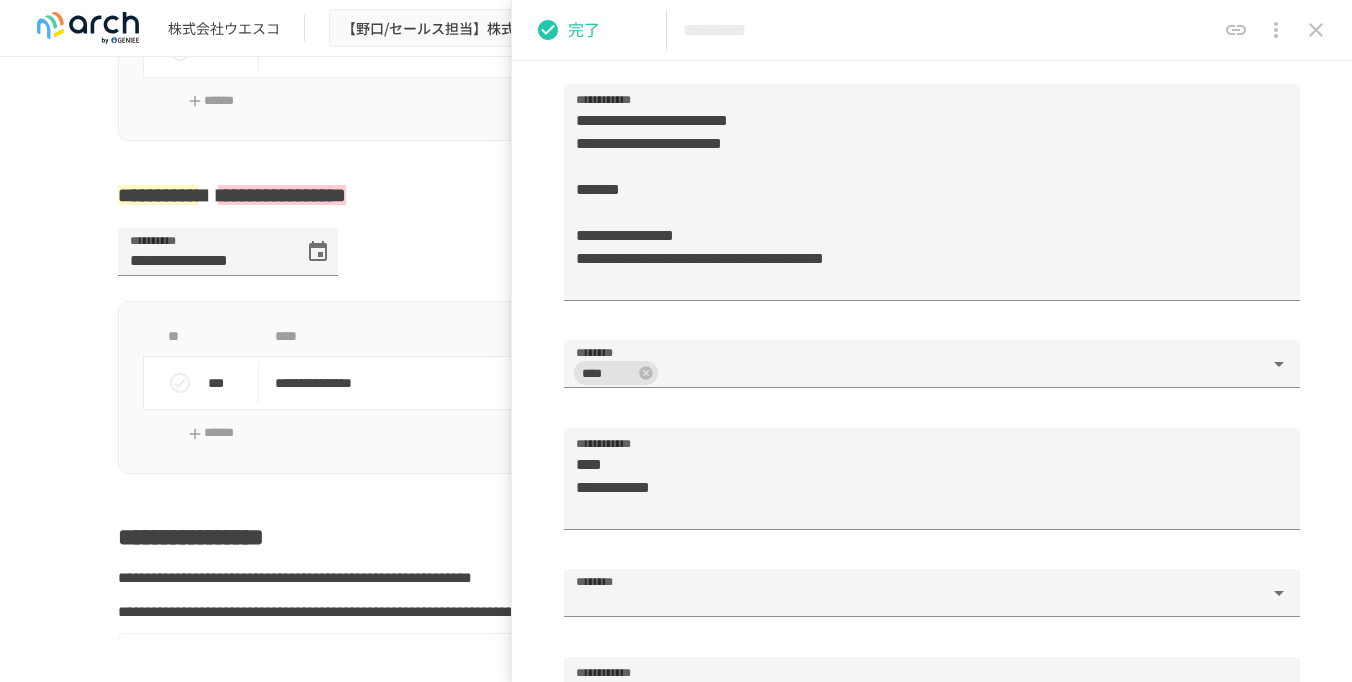 click 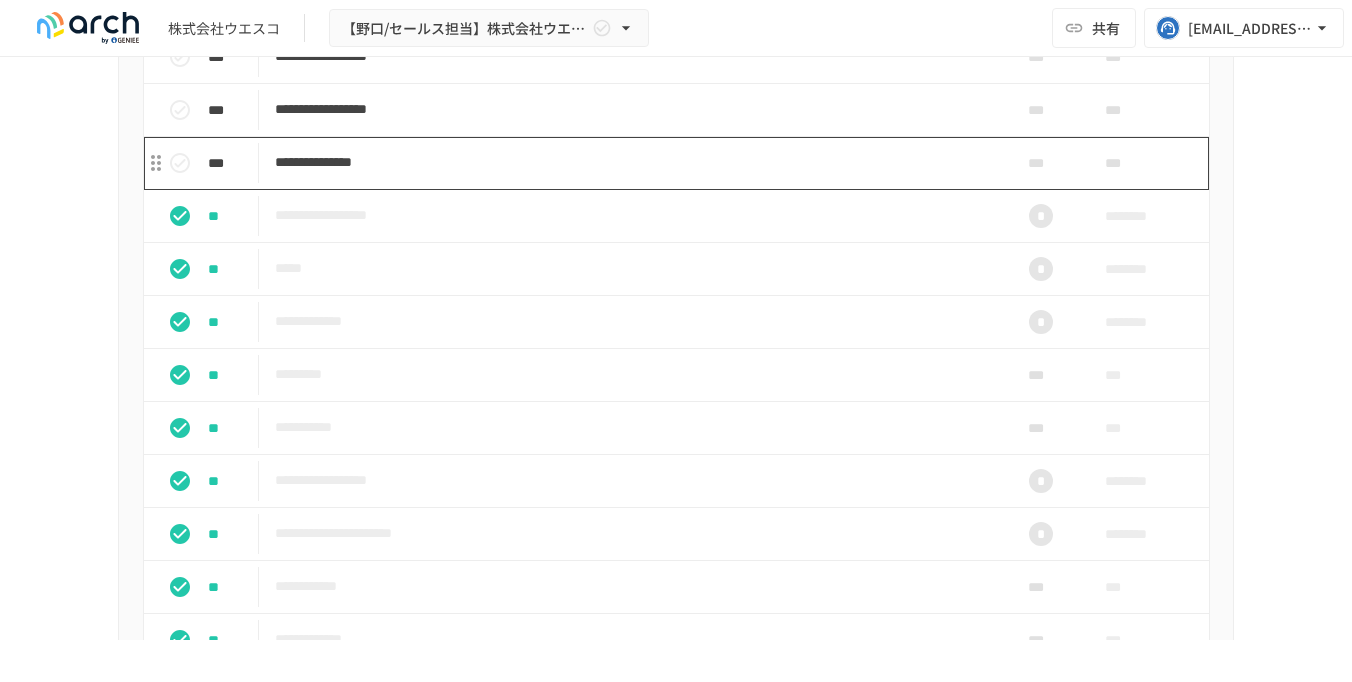 scroll, scrollTop: 2649, scrollLeft: 0, axis: vertical 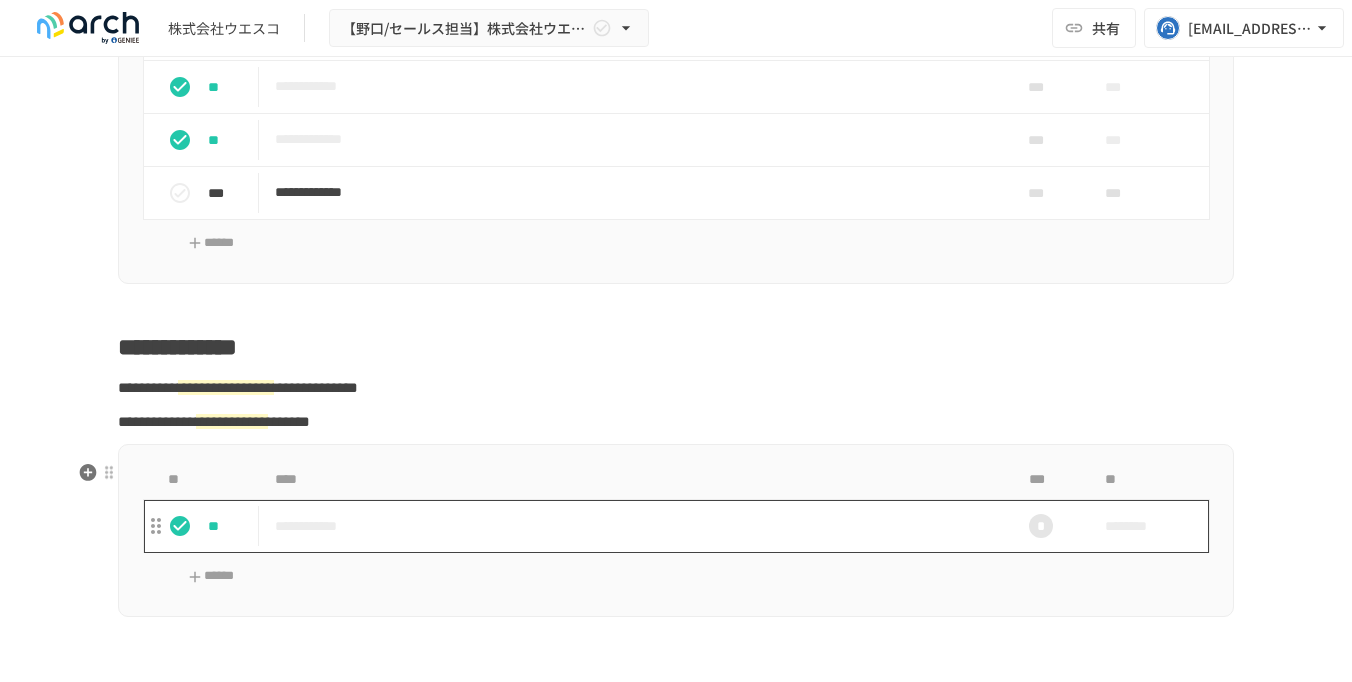 click on "**********" at bounding box center [634, 526] 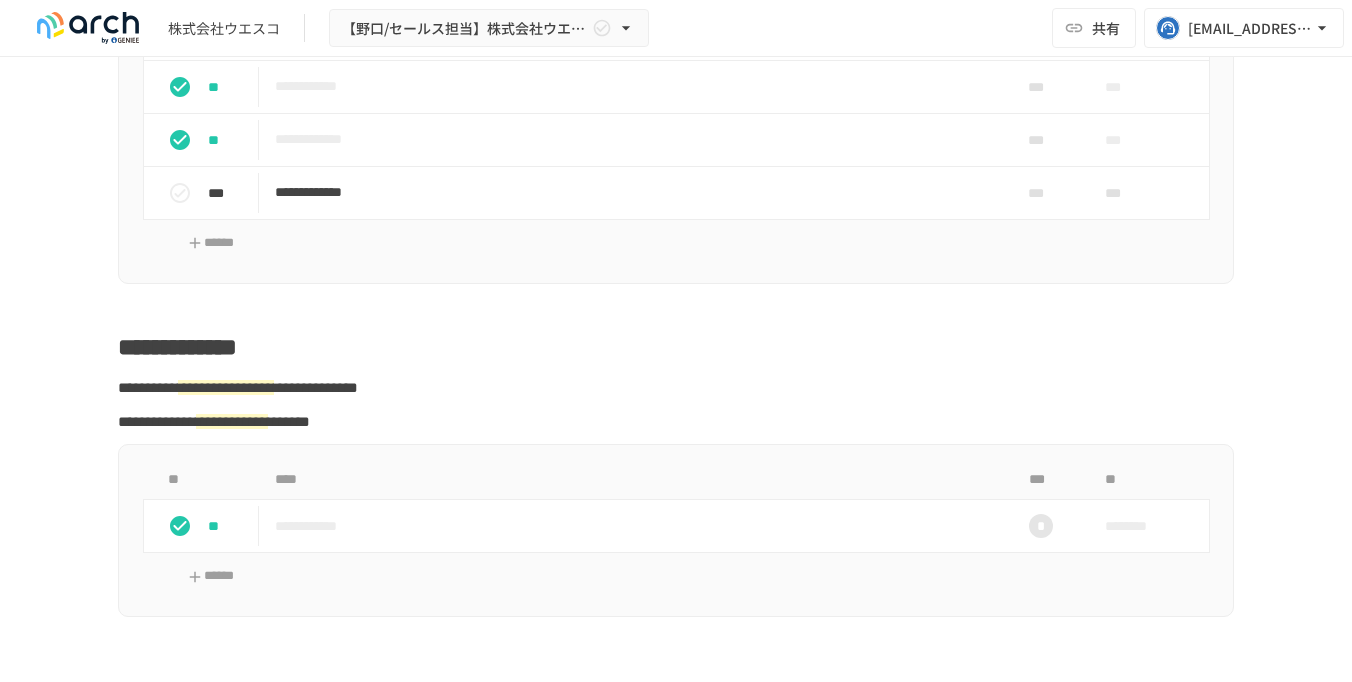 scroll, scrollTop: 49, scrollLeft: 0, axis: vertical 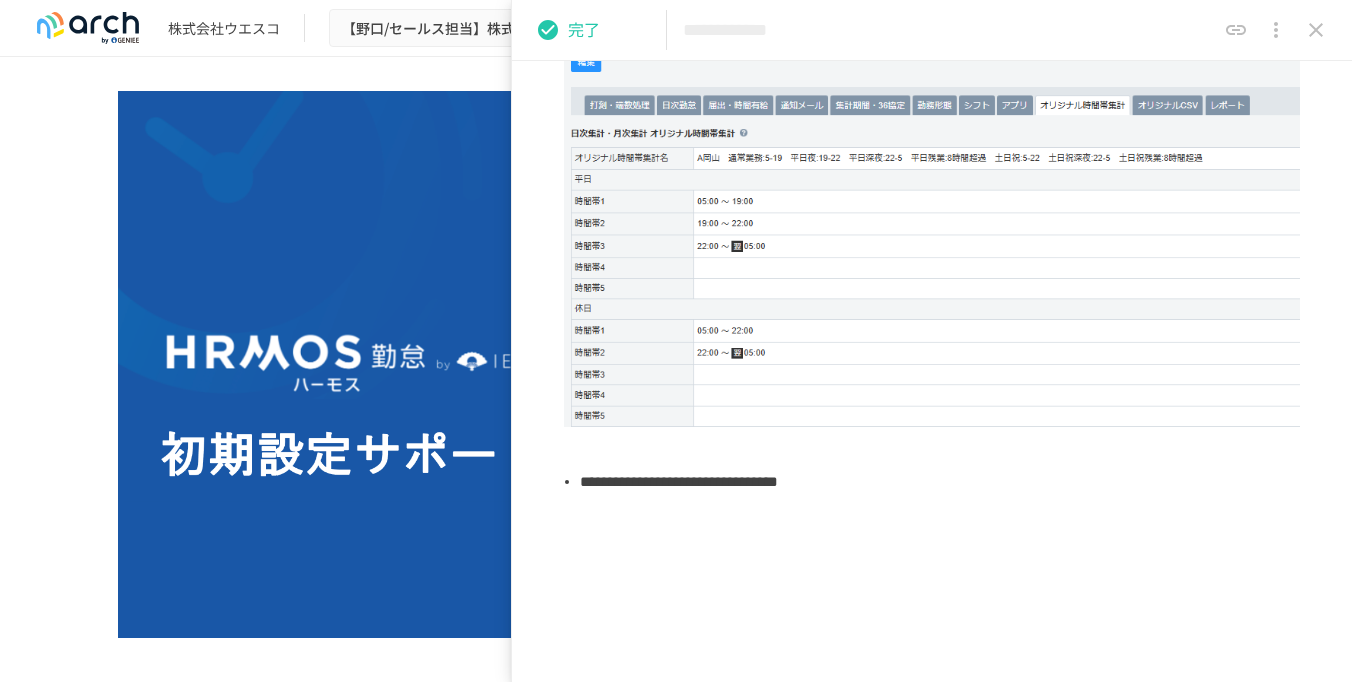 click on "**********" at bounding box center [932, 5] 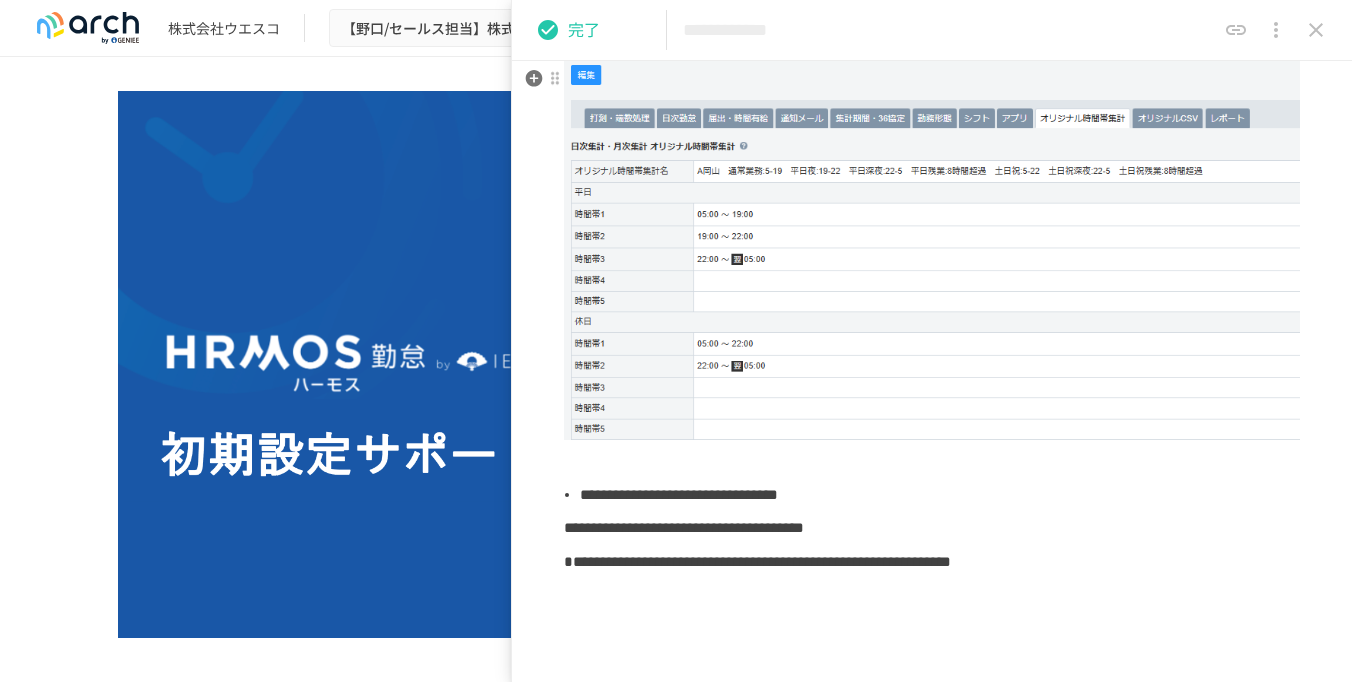scroll, scrollTop: 1000, scrollLeft: 0, axis: vertical 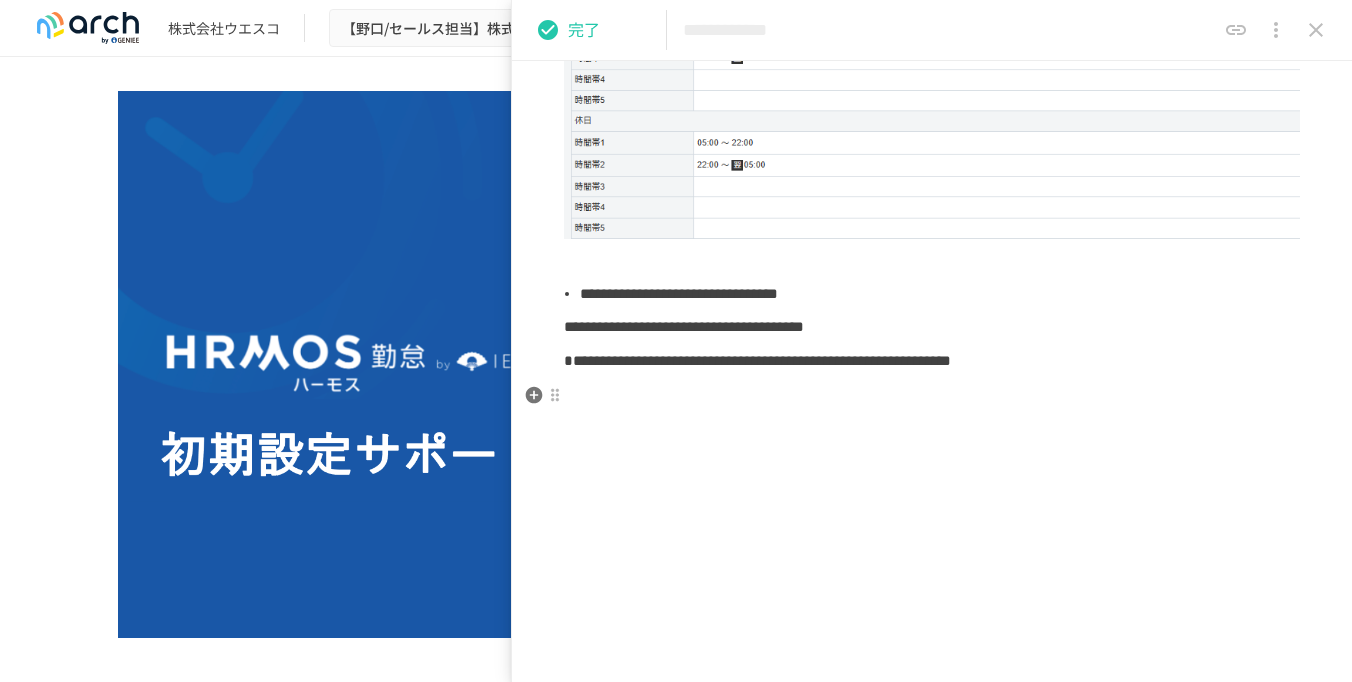 click on "**********" at bounding box center [932, 361] 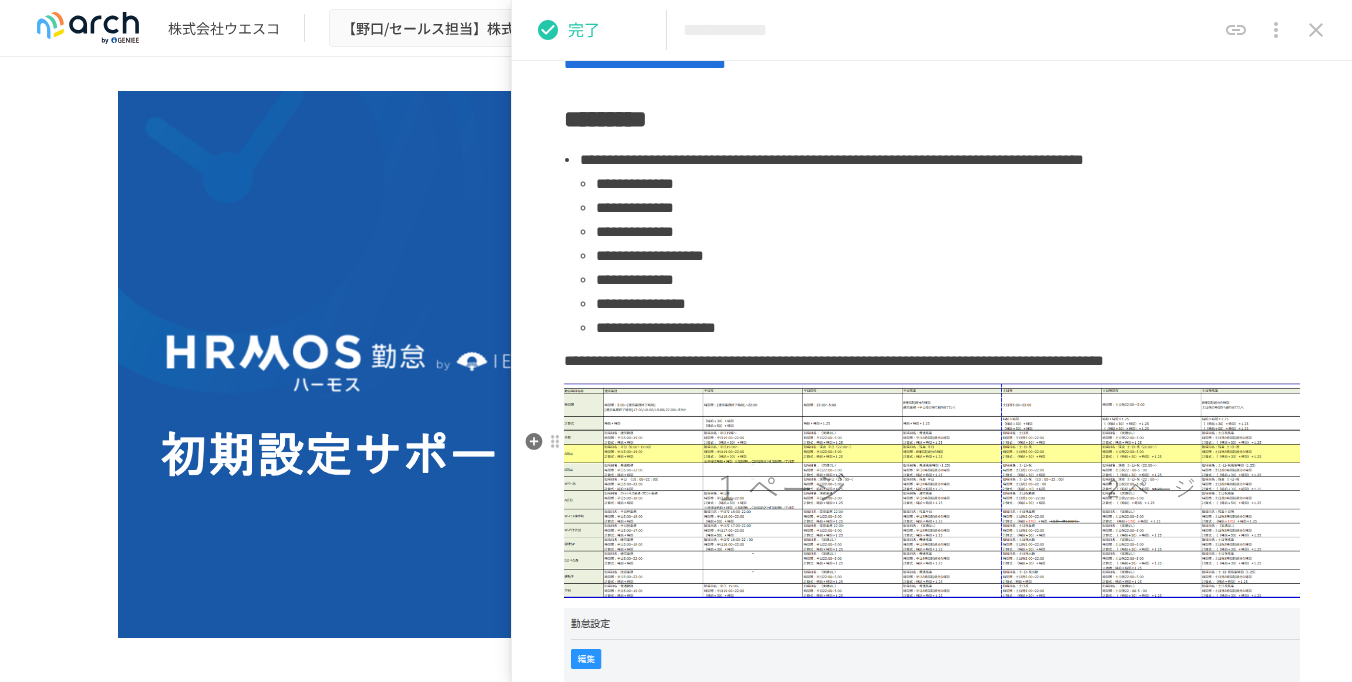 scroll, scrollTop: 400, scrollLeft: 0, axis: vertical 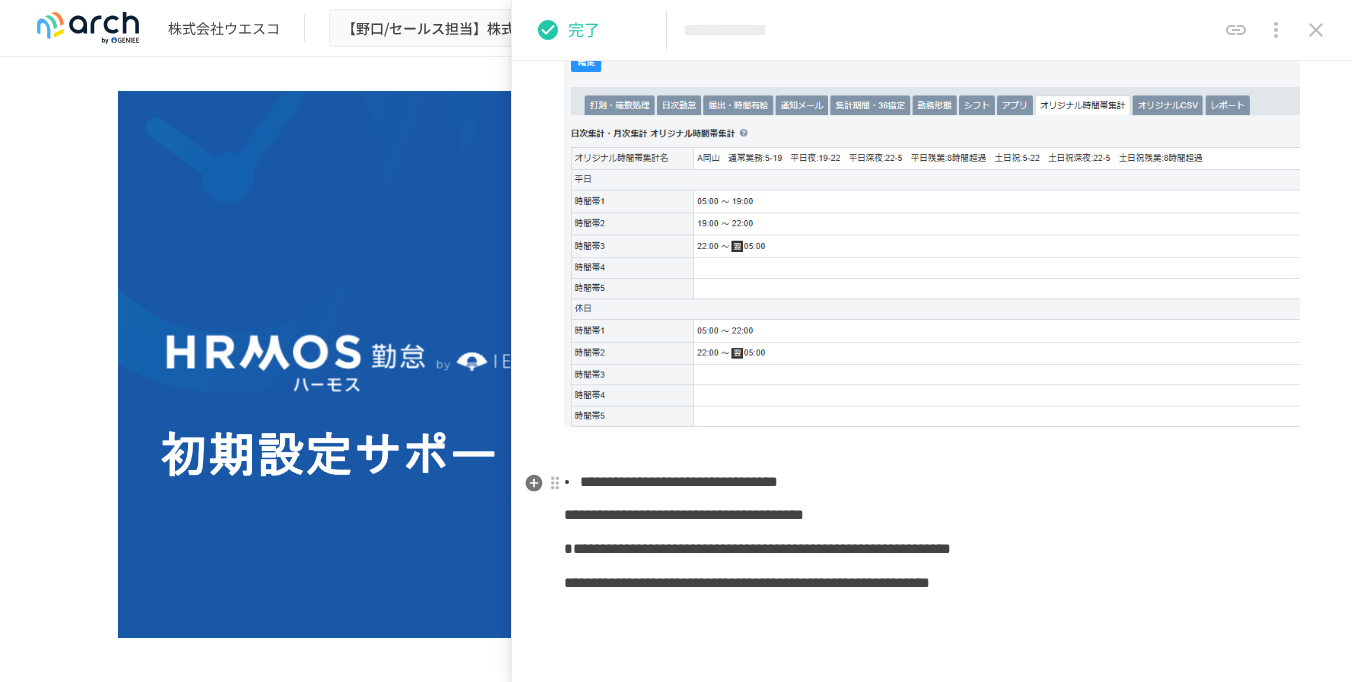 click at bounding box center (932, 449) 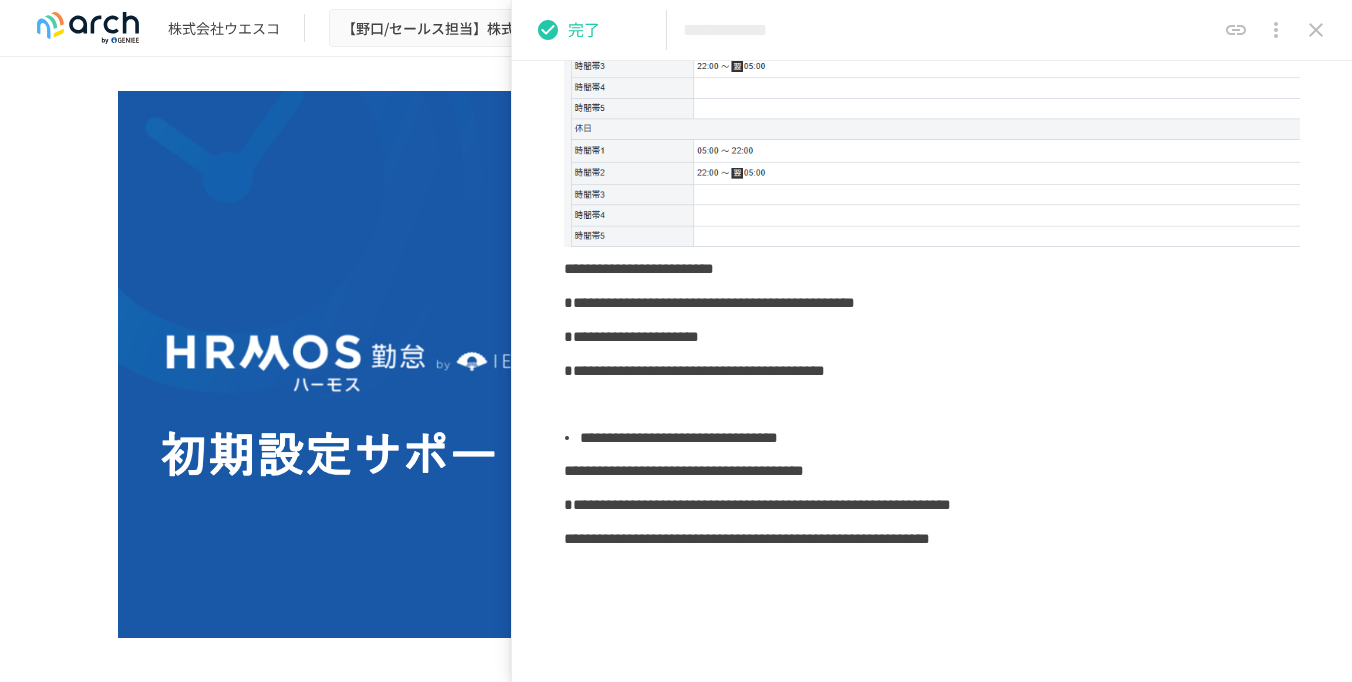 scroll, scrollTop: 1300, scrollLeft: 0, axis: vertical 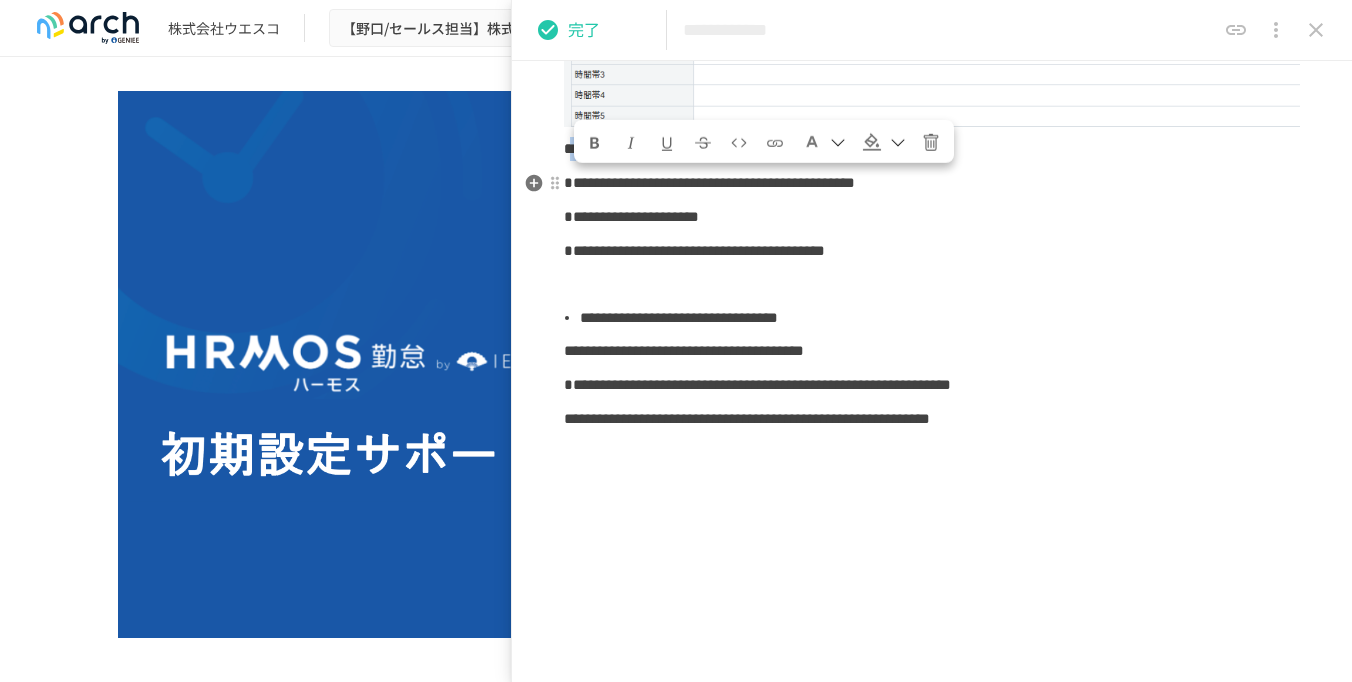 drag, startPoint x: 586, startPoint y: 187, endPoint x: 959, endPoint y: 194, distance: 373.06567 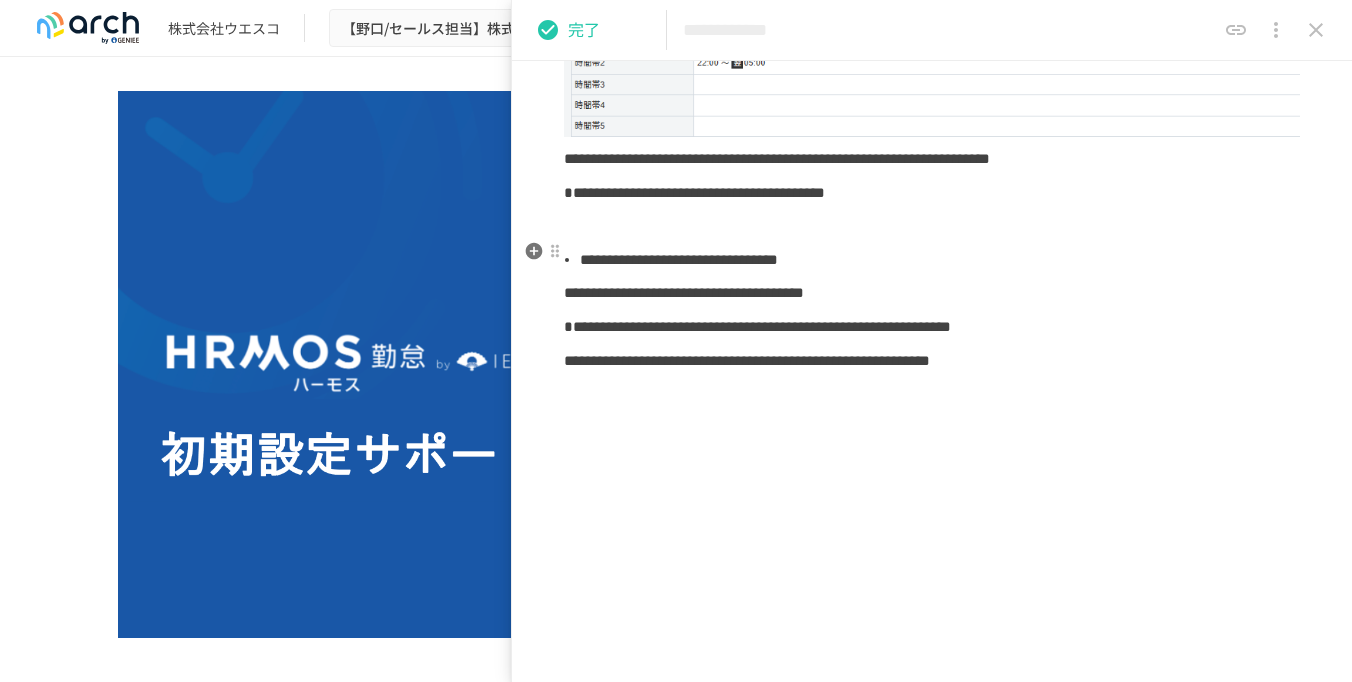 click on "**********" at bounding box center [932, 193] 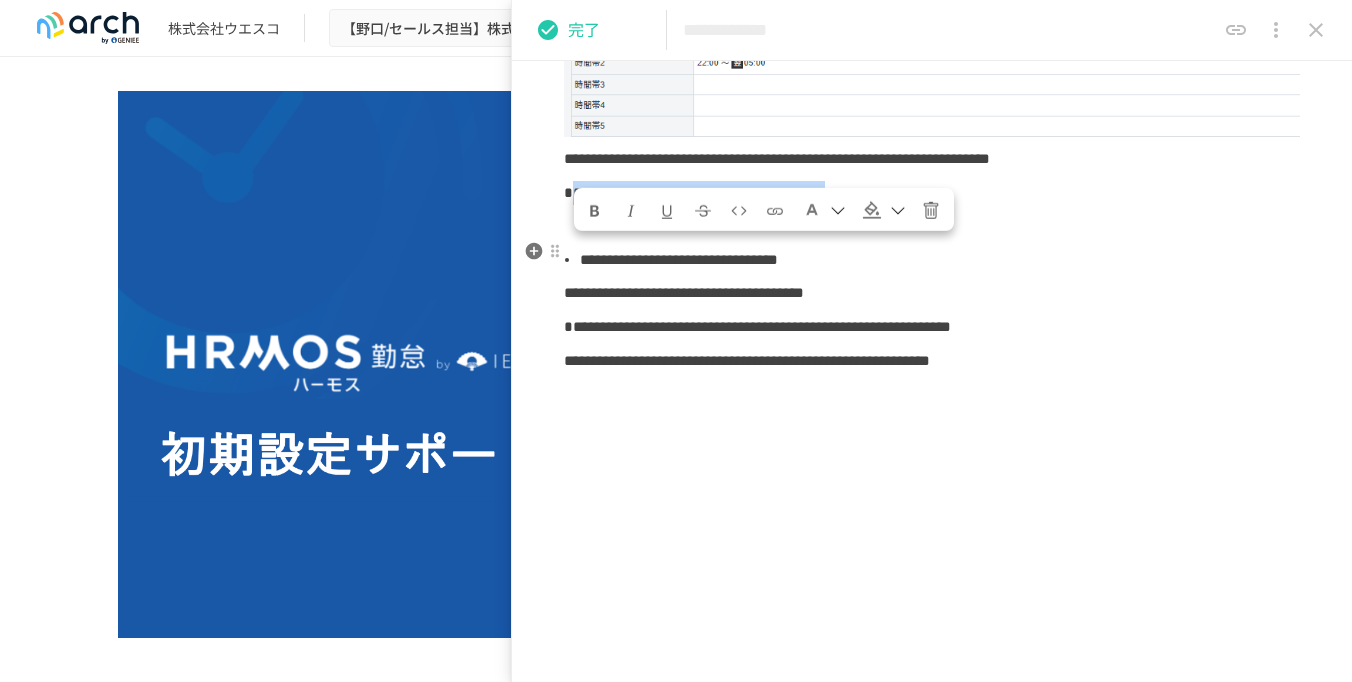 drag, startPoint x: 1222, startPoint y: 239, endPoint x: 586, endPoint y: 243, distance: 636.0126 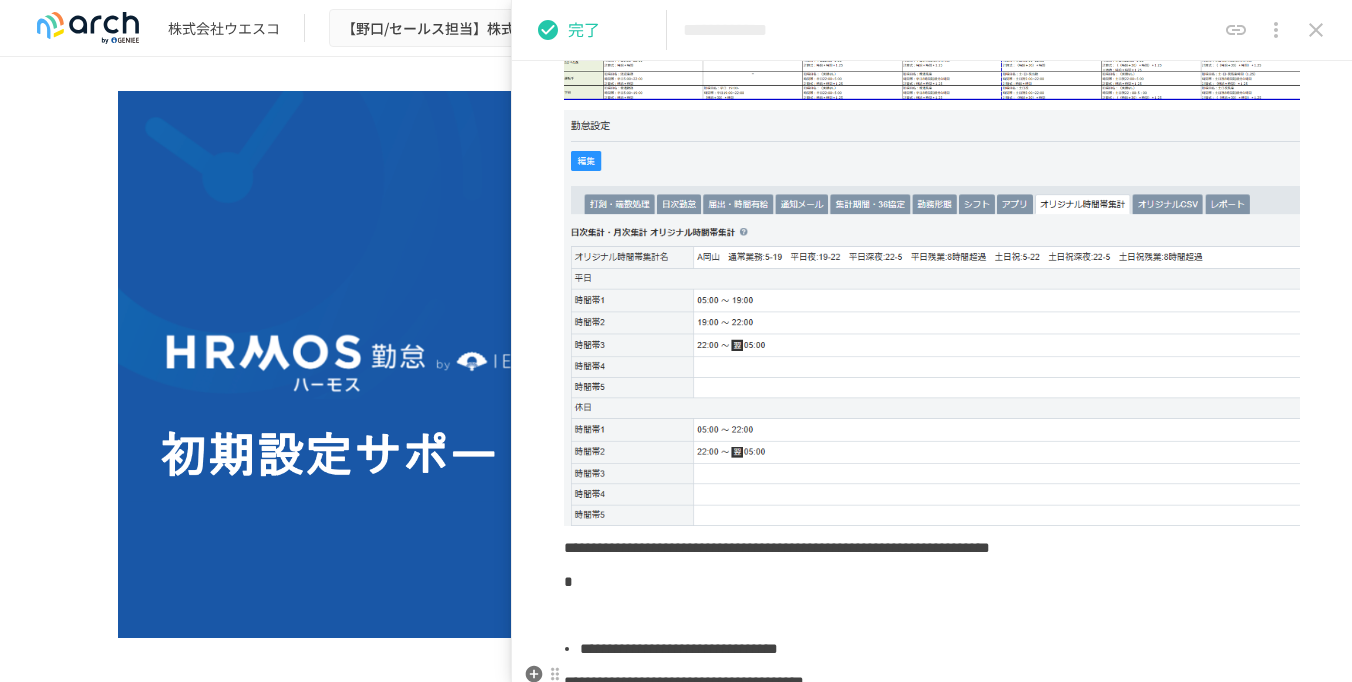 scroll, scrollTop: 900, scrollLeft: 0, axis: vertical 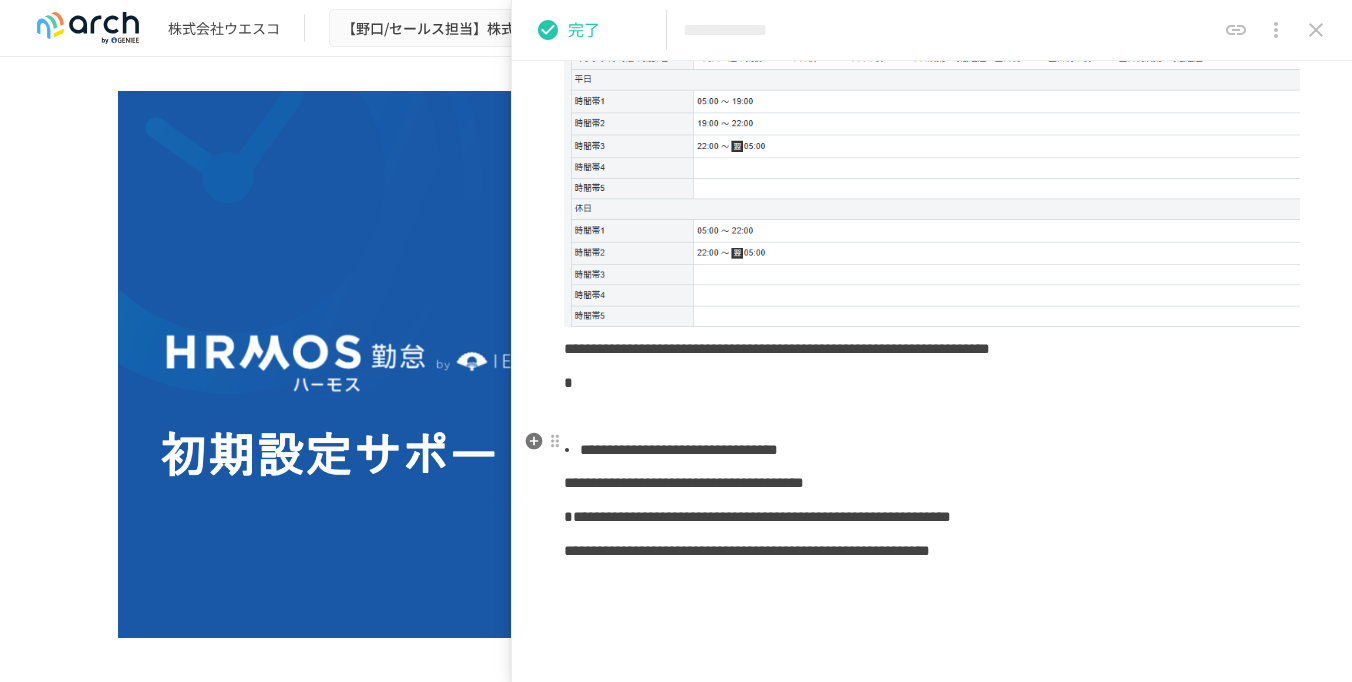 click at bounding box center [932, 383] 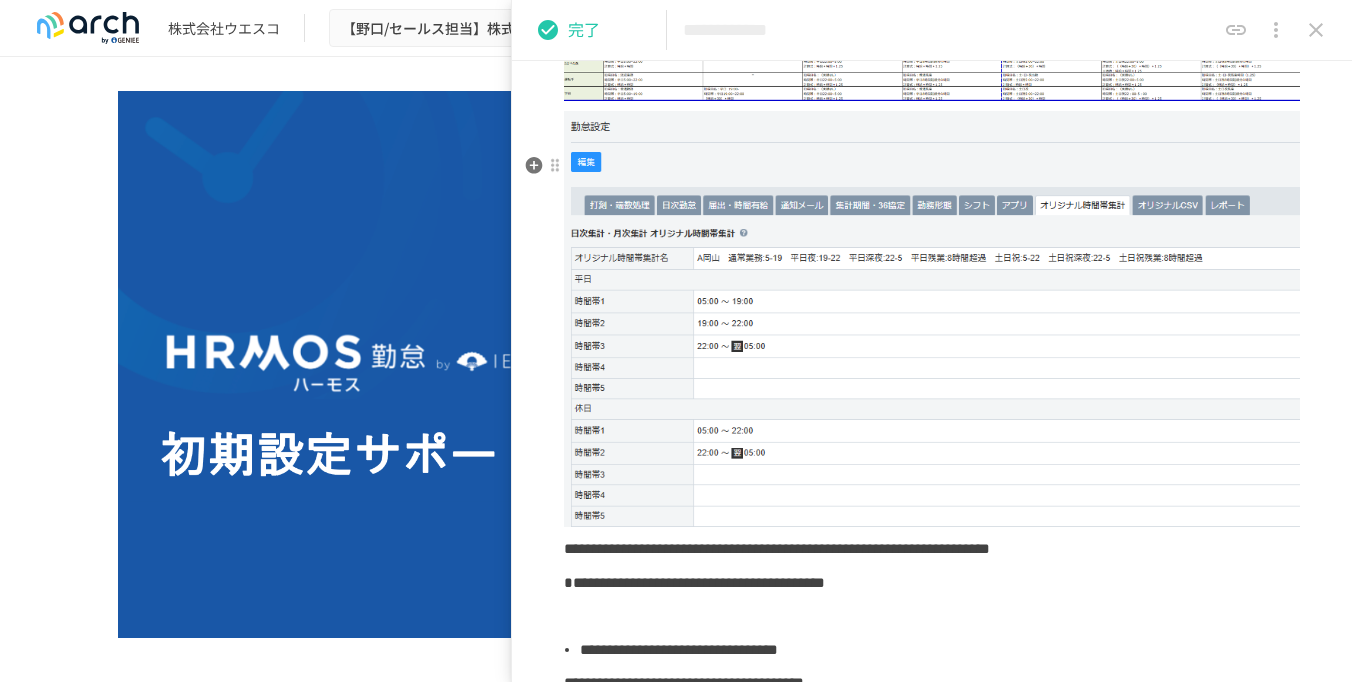 scroll, scrollTop: 1100, scrollLeft: 0, axis: vertical 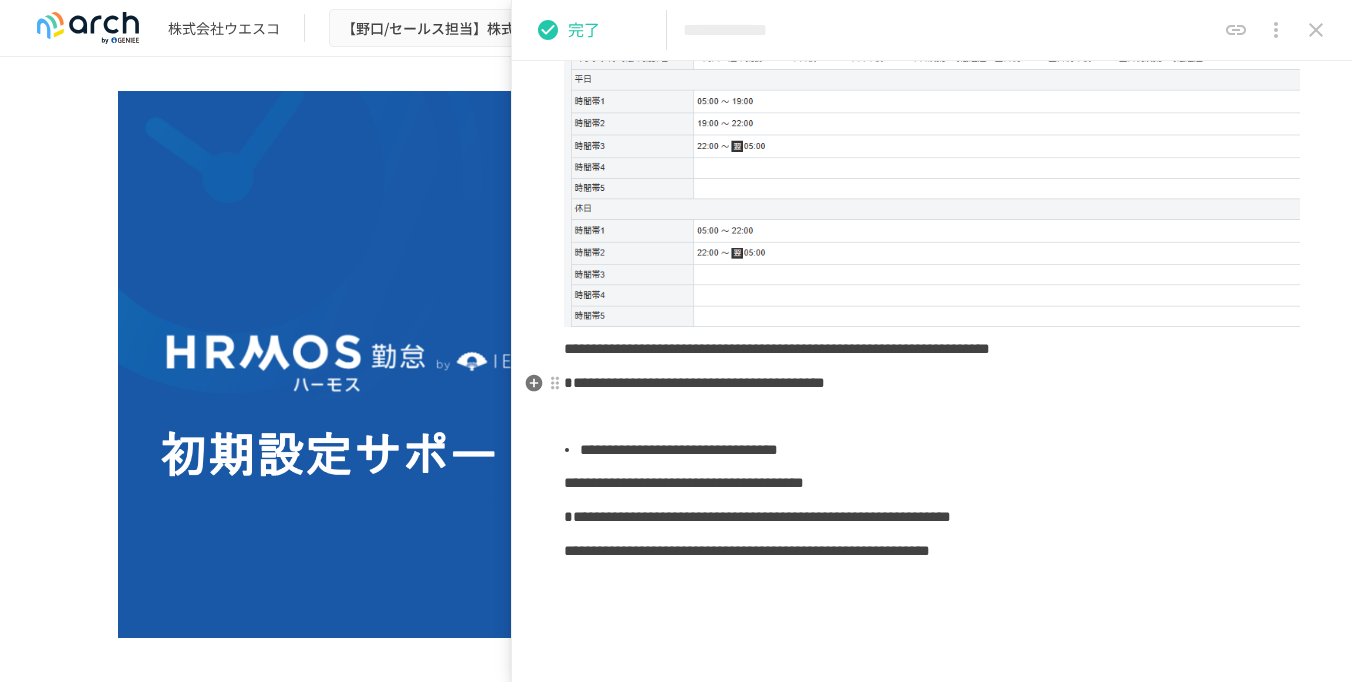 drag, startPoint x: 585, startPoint y: 388, endPoint x: 600, endPoint y: 386, distance: 15.132746 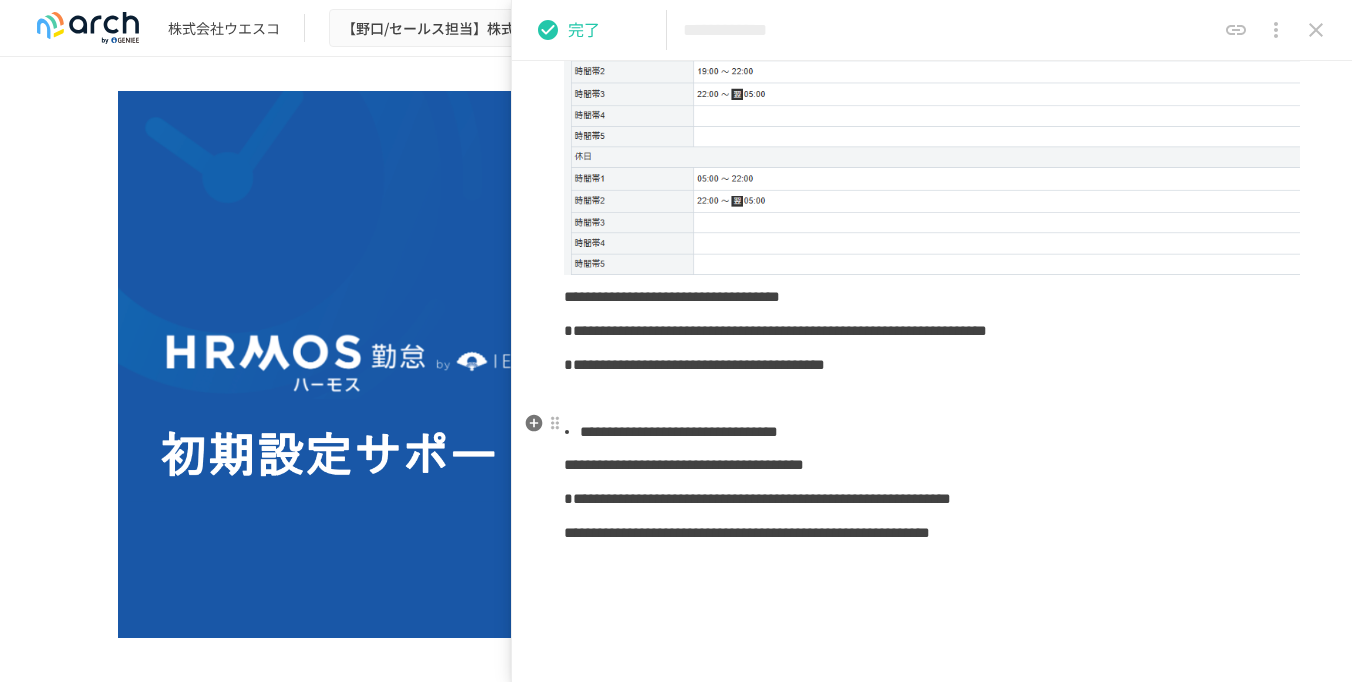 scroll, scrollTop: 1200, scrollLeft: 0, axis: vertical 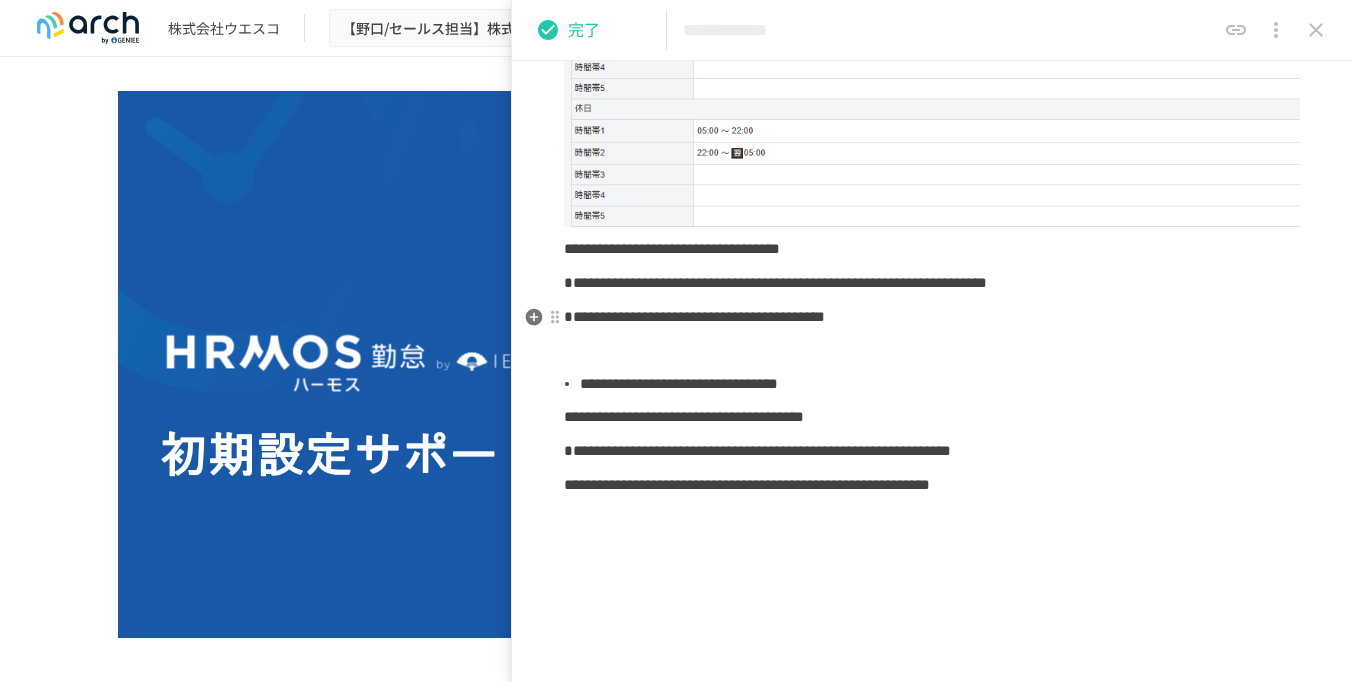 click on "**********" at bounding box center [932, 283] 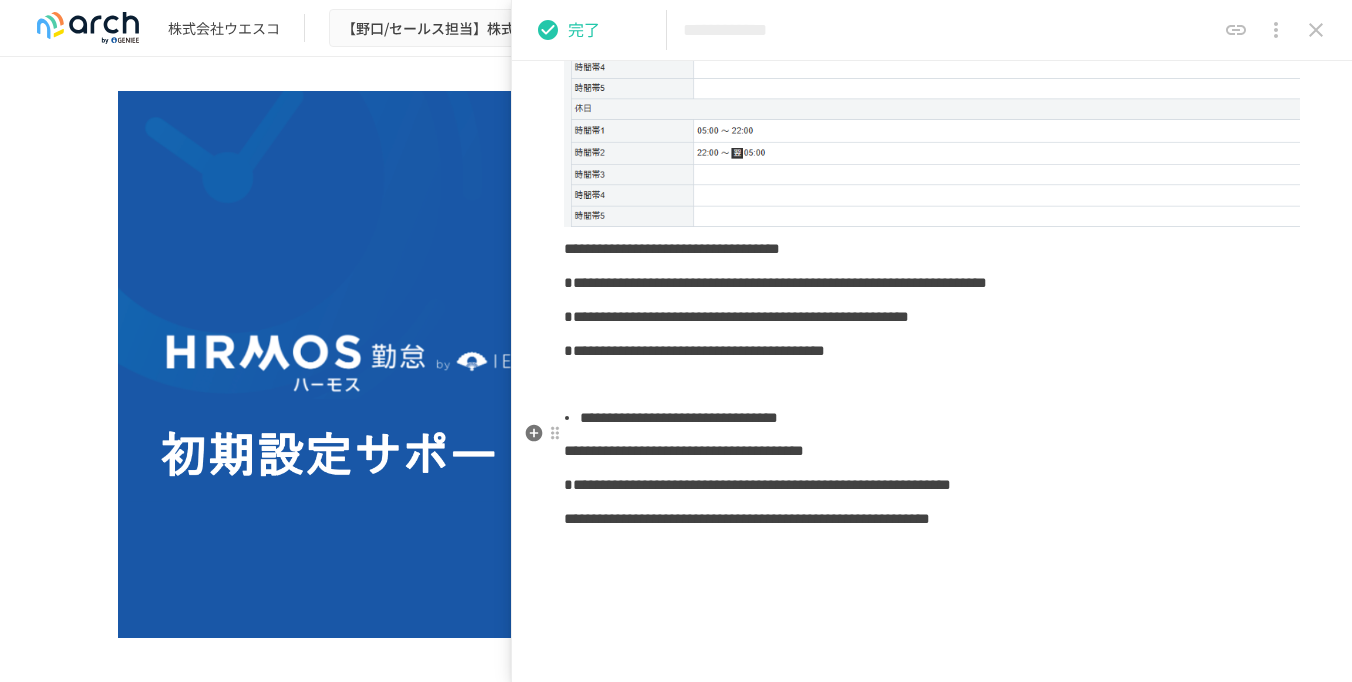 click on "**********" at bounding box center [694, 350] 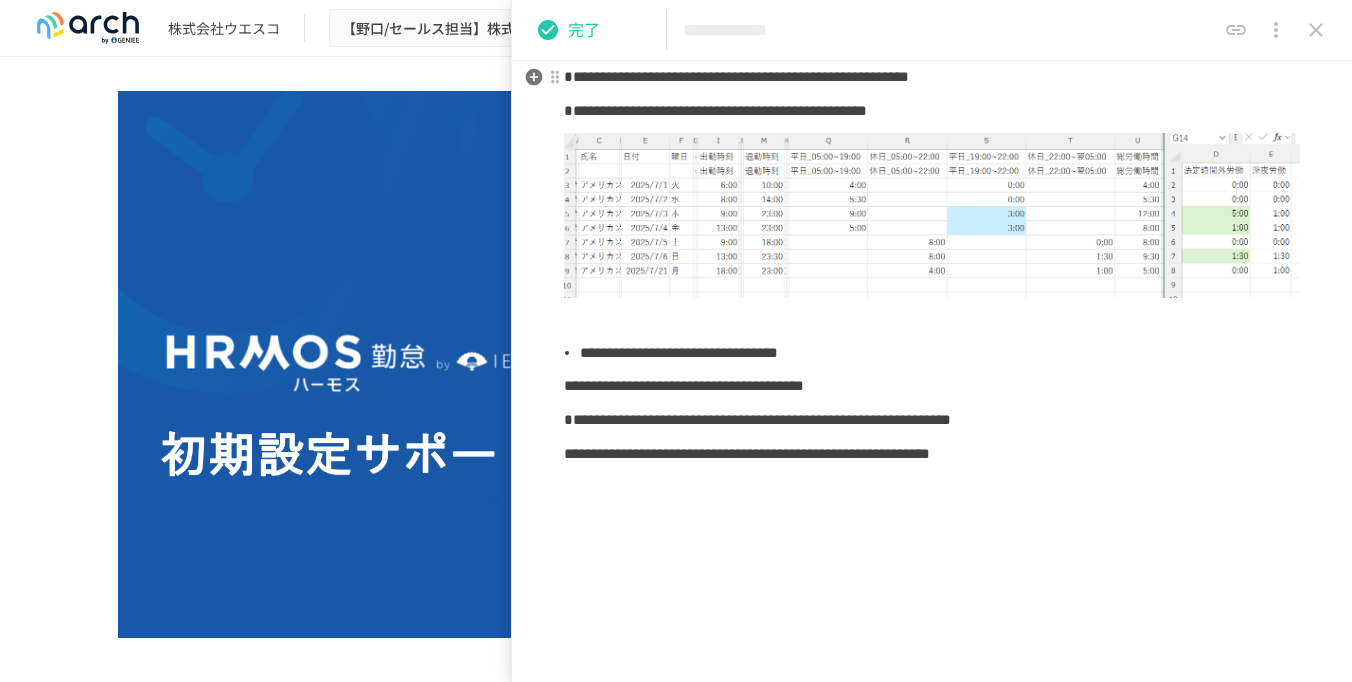 scroll, scrollTop: 1500, scrollLeft: 0, axis: vertical 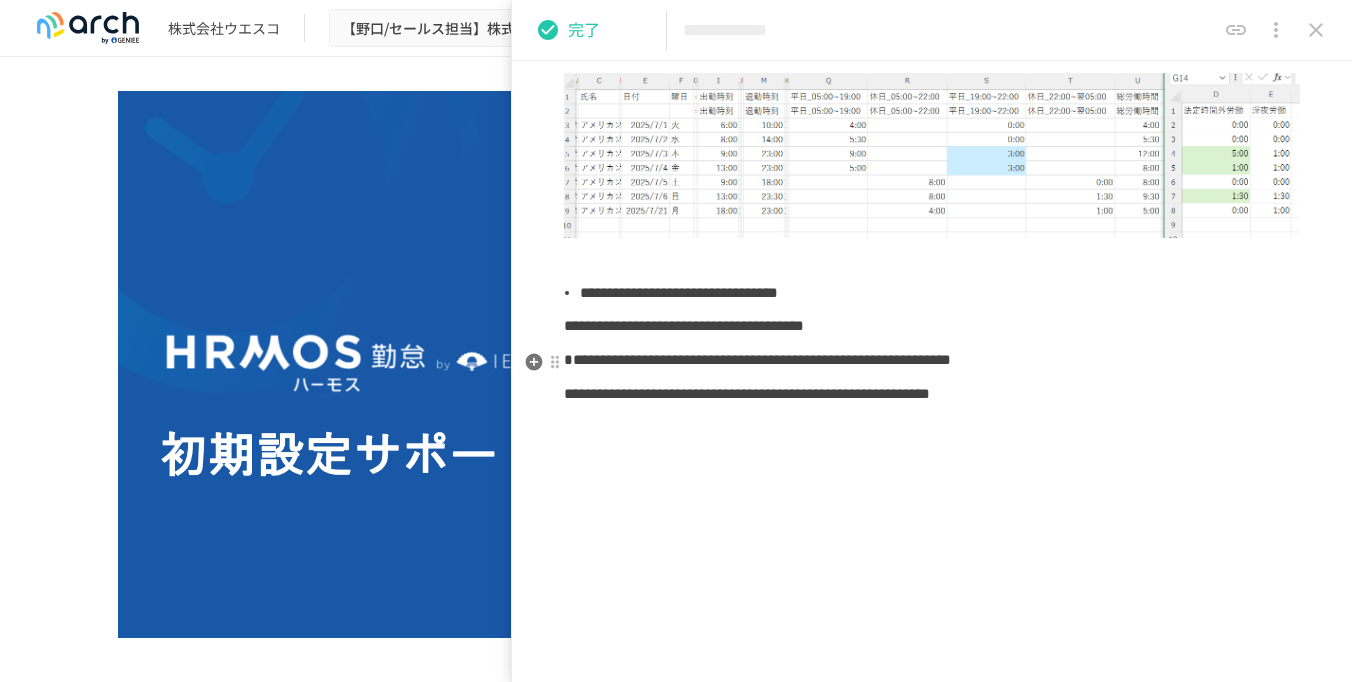 click at bounding box center [932, 260] 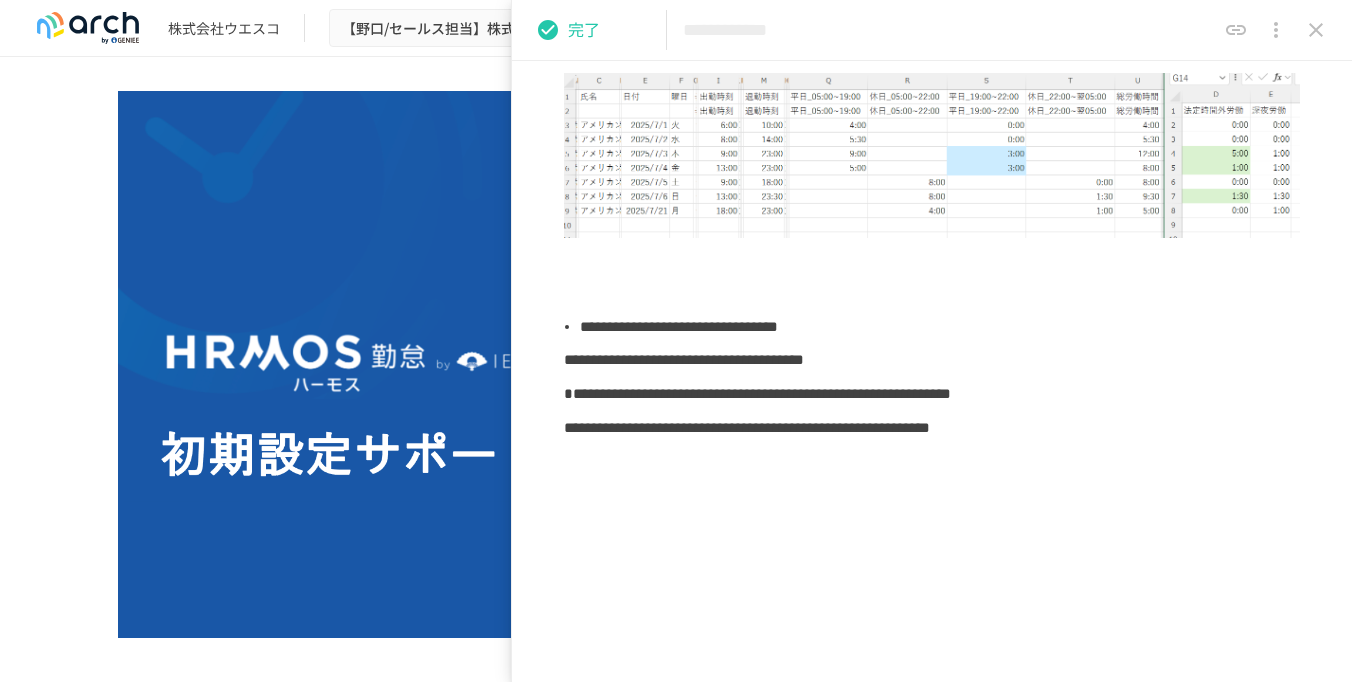 click on "**********" at bounding box center (932, -268) 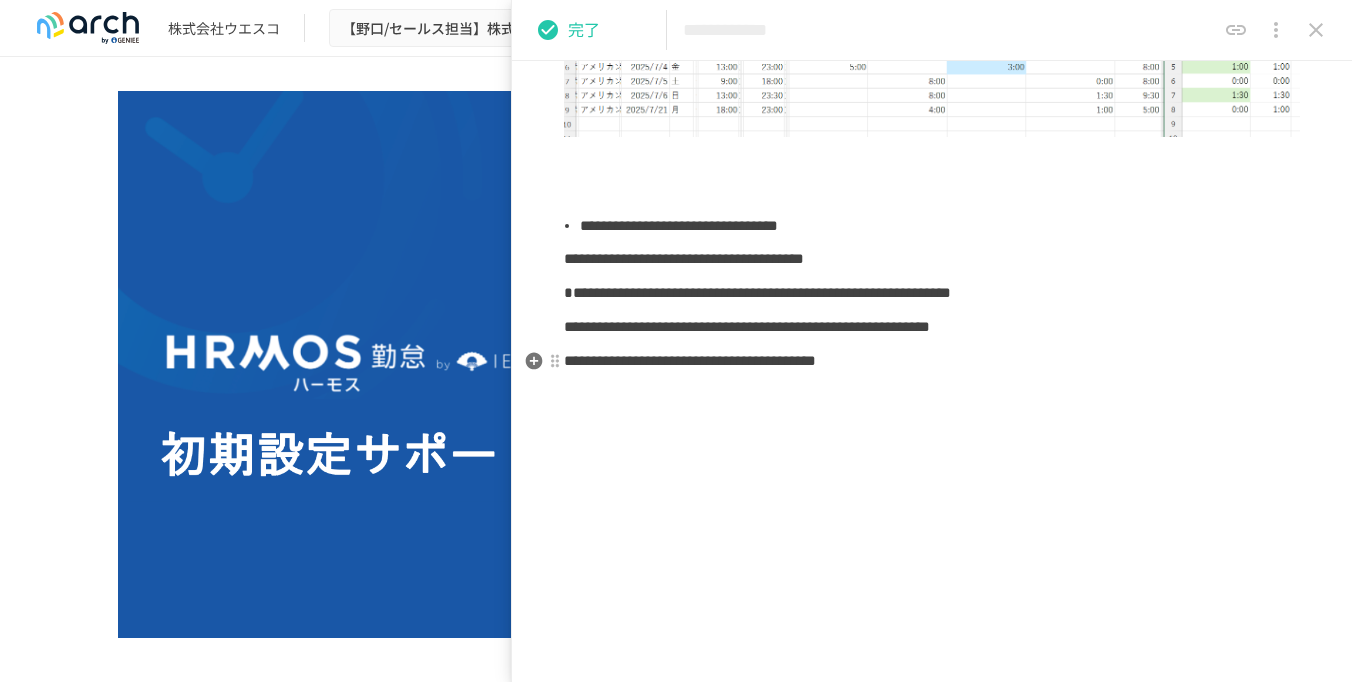 scroll, scrollTop: 1700, scrollLeft: 0, axis: vertical 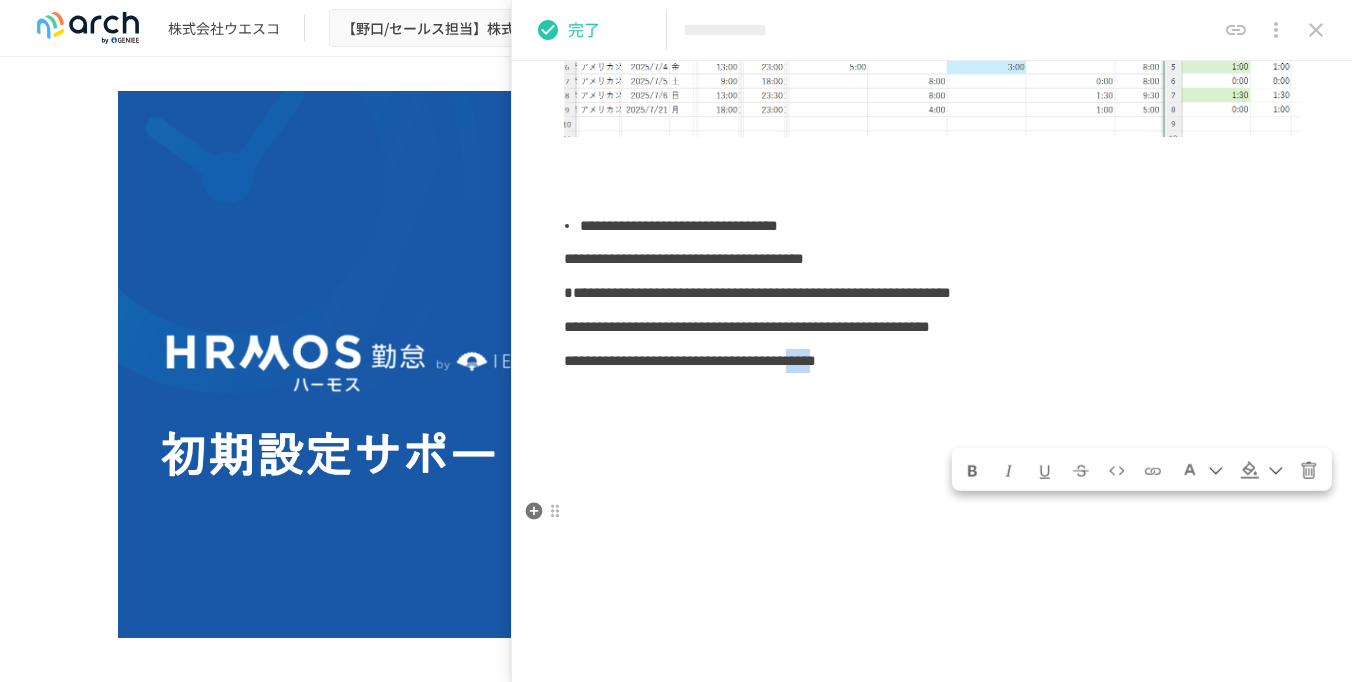 drag, startPoint x: 1095, startPoint y: 415, endPoint x: 1158, endPoint y: 412, distance: 63.07139 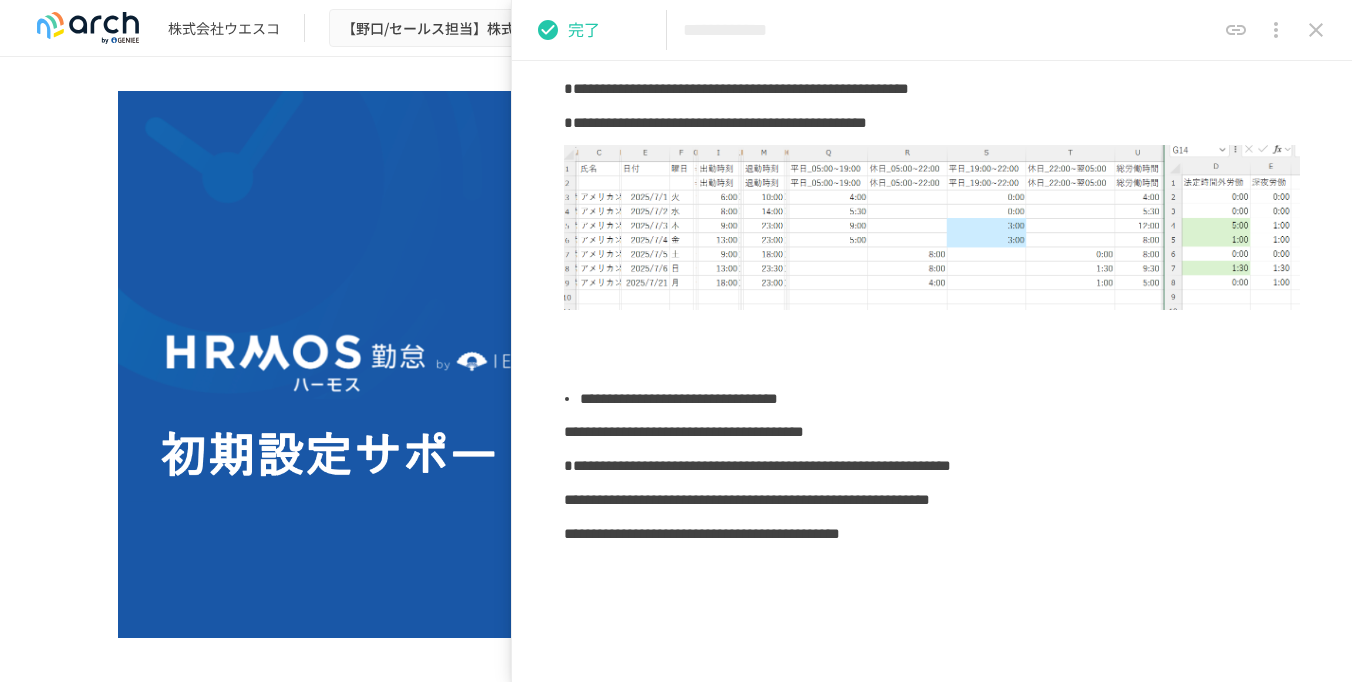 scroll, scrollTop: 1600, scrollLeft: 0, axis: vertical 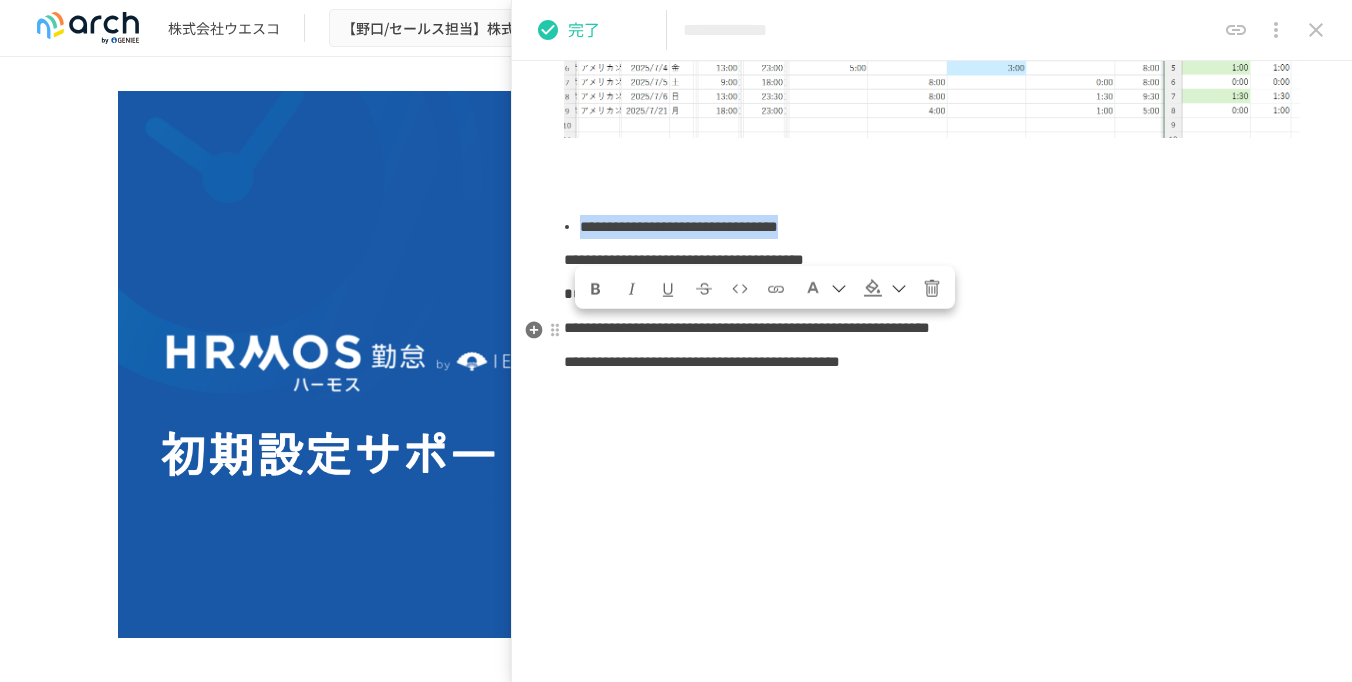 drag, startPoint x: 1148, startPoint y: 320, endPoint x: 582, endPoint y: 327, distance: 566.0433 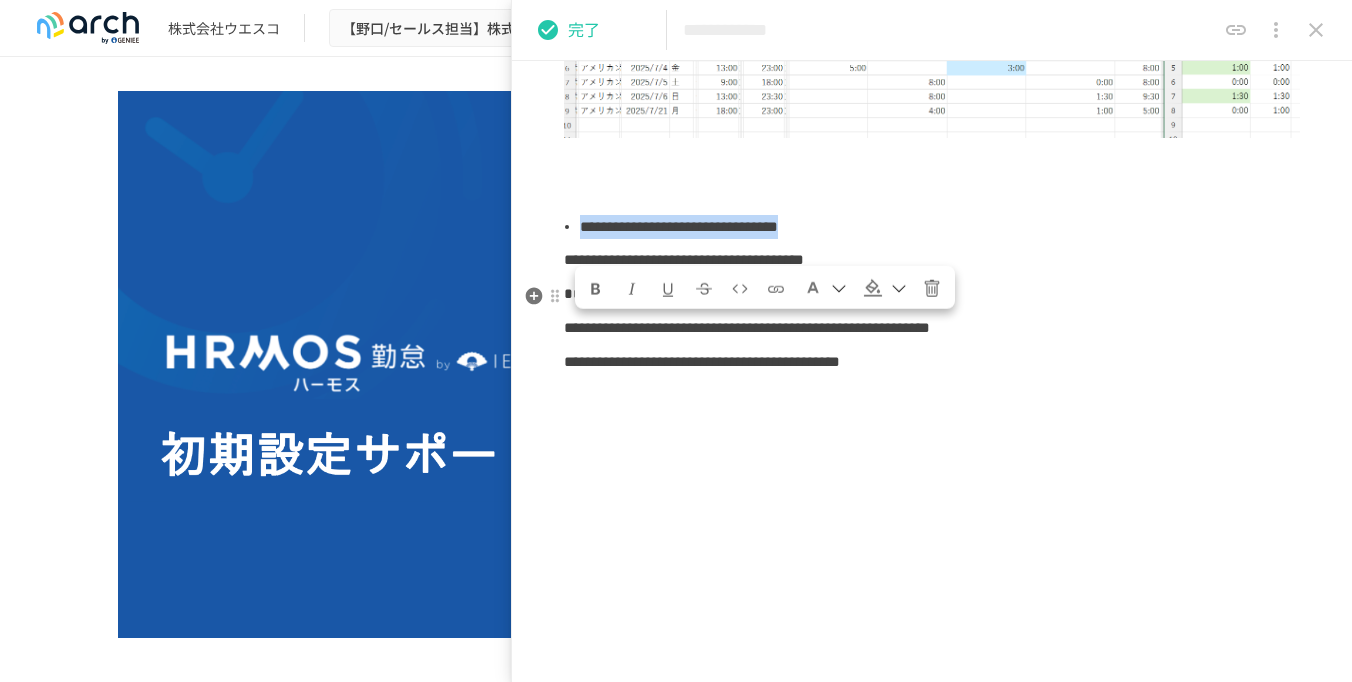click at bounding box center [873, 288] 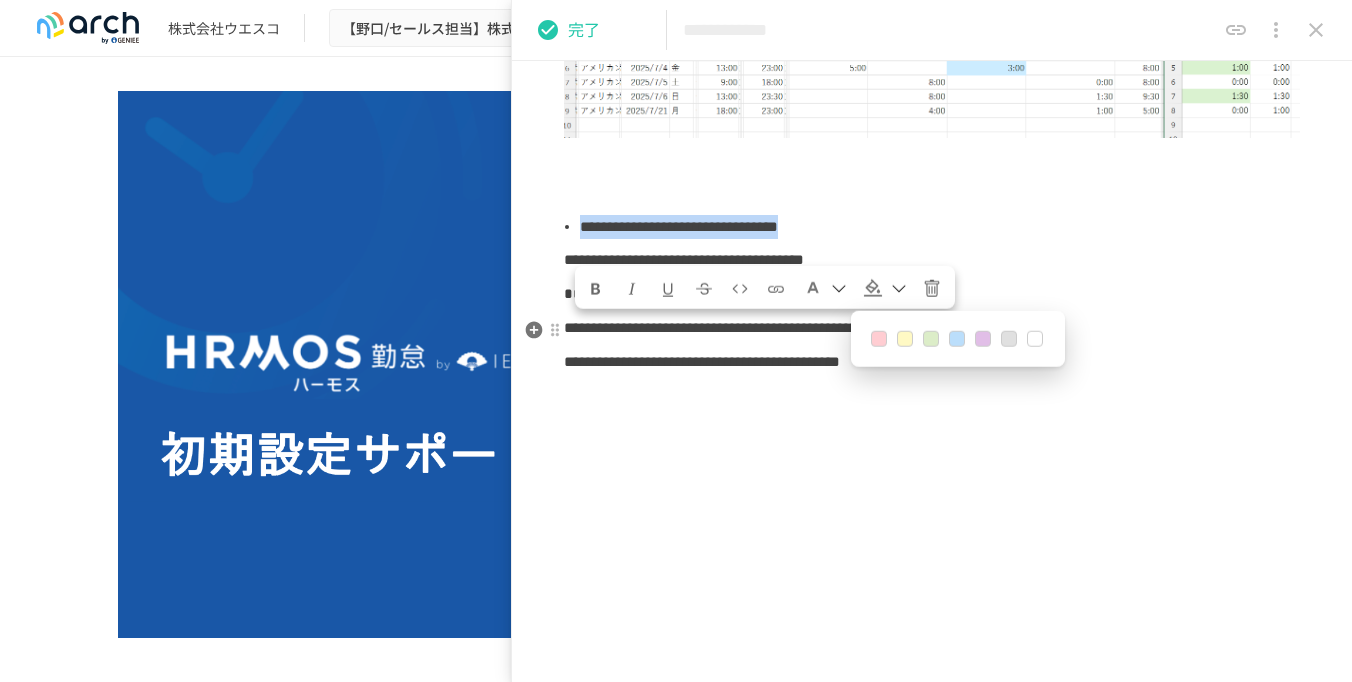 click at bounding box center [905, 339] 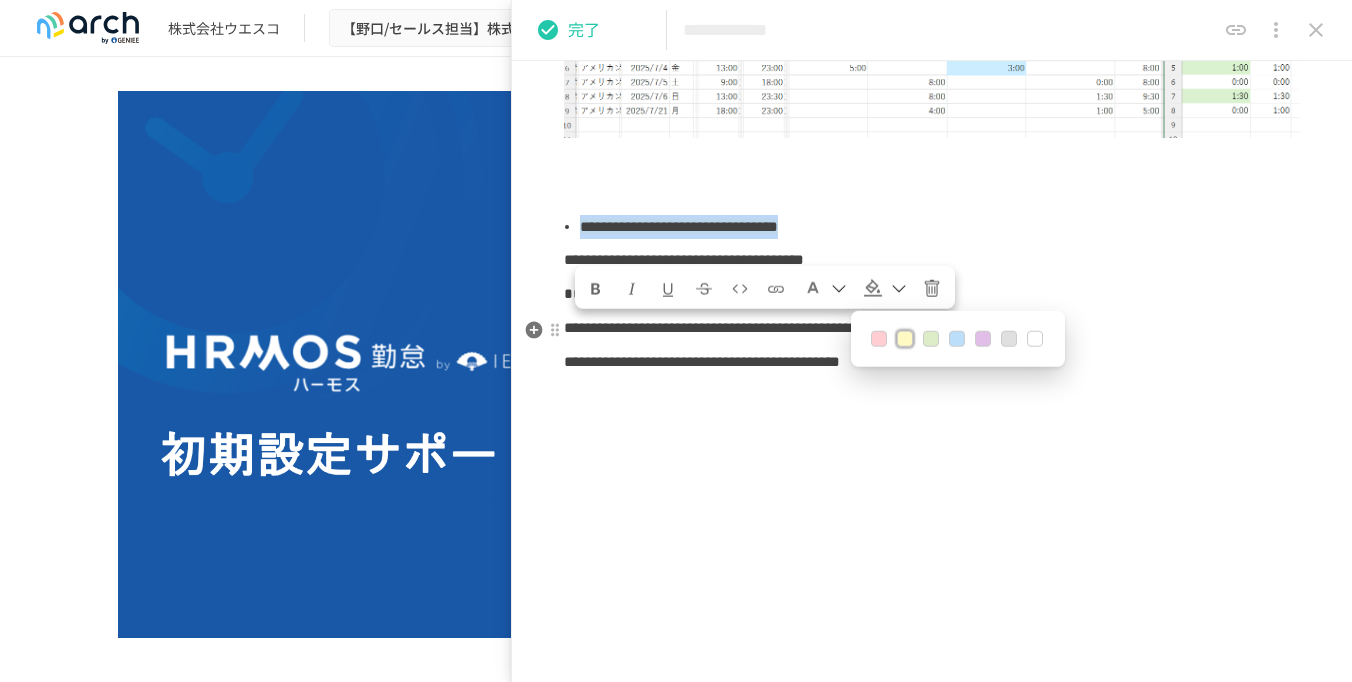 click at bounding box center (905, 339) 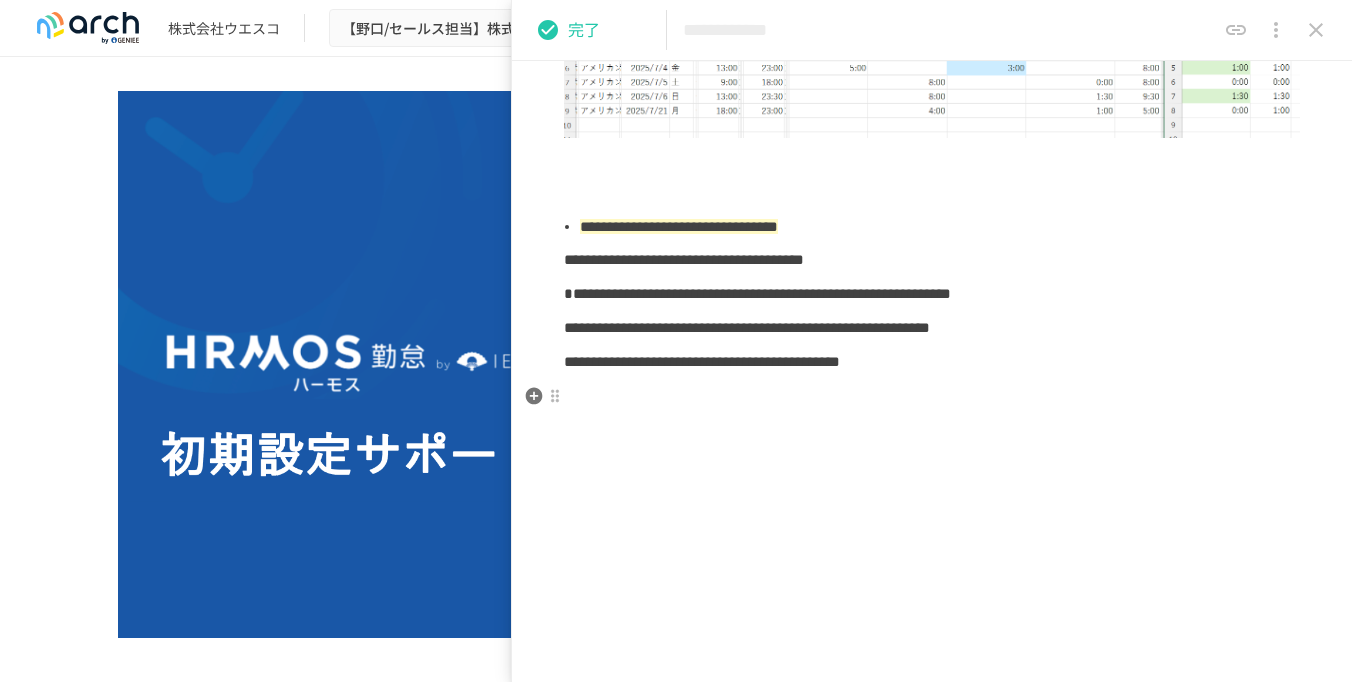 click on "**********" at bounding box center (932, 294) 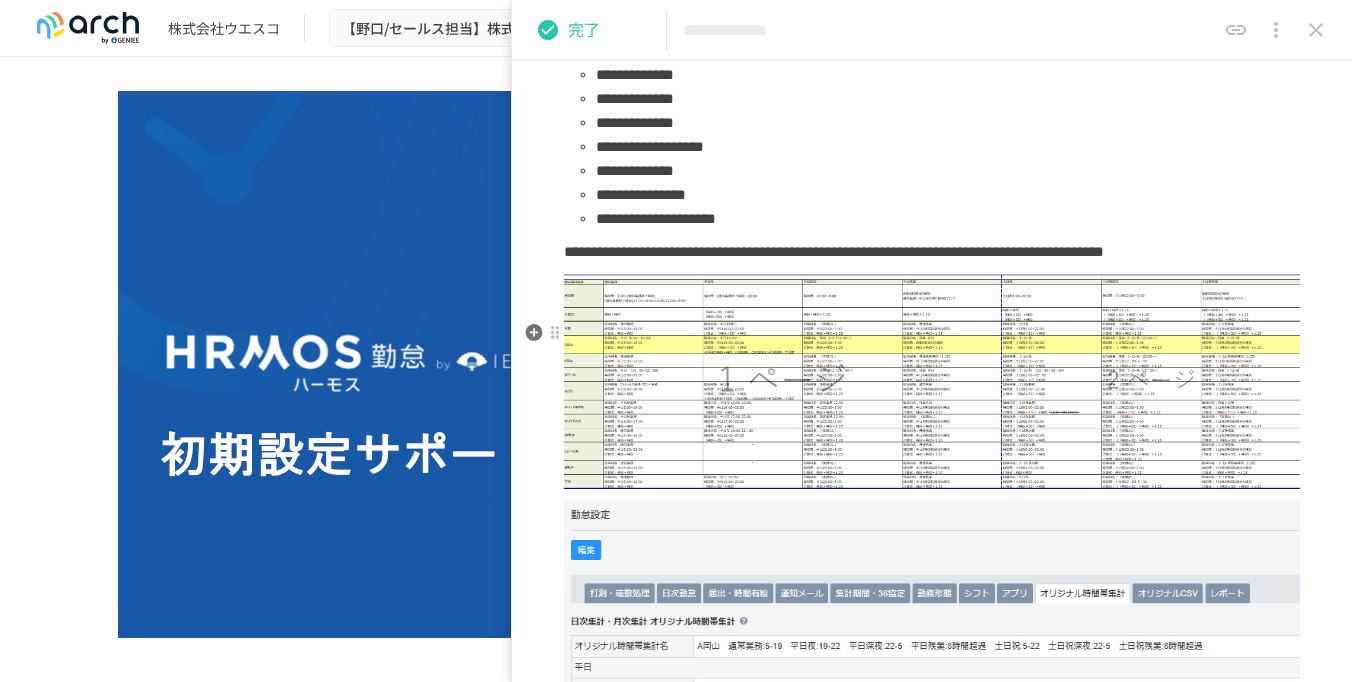 scroll, scrollTop: 300, scrollLeft: 0, axis: vertical 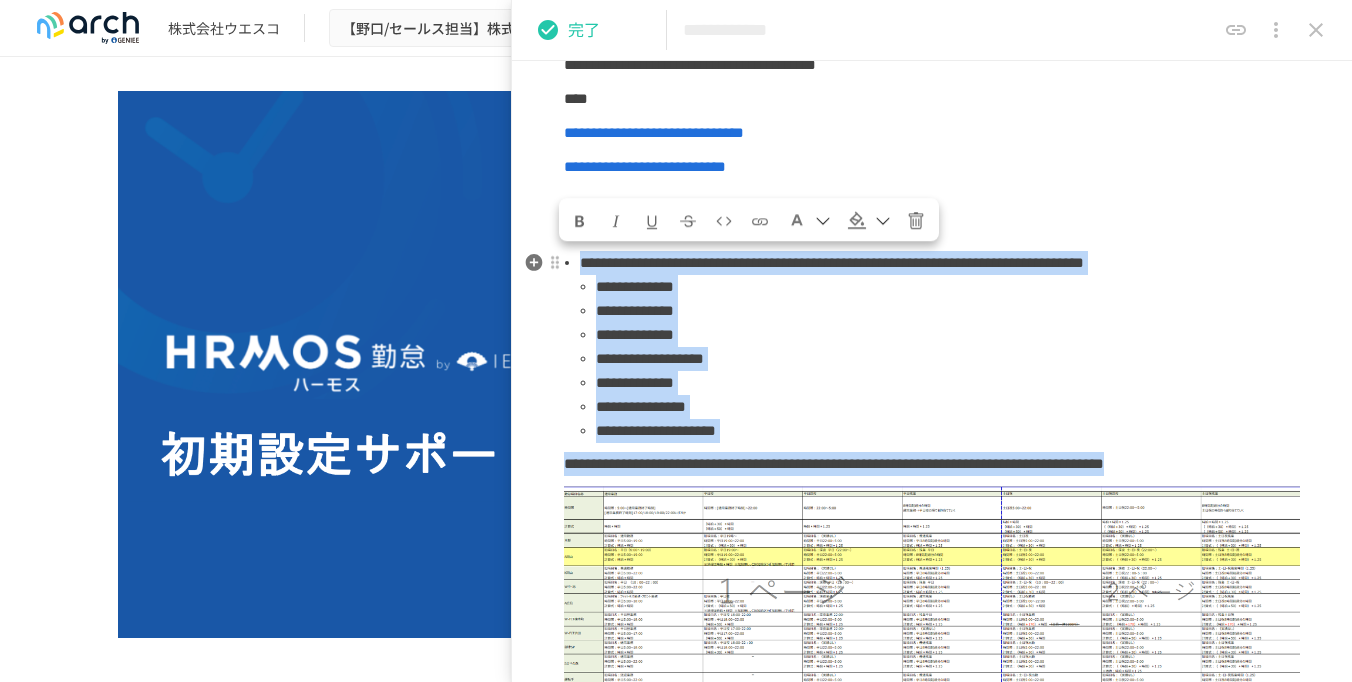 drag, startPoint x: 1219, startPoint y: 508, endPoint x: 584, endPoint y: 265, distance: 679.90735 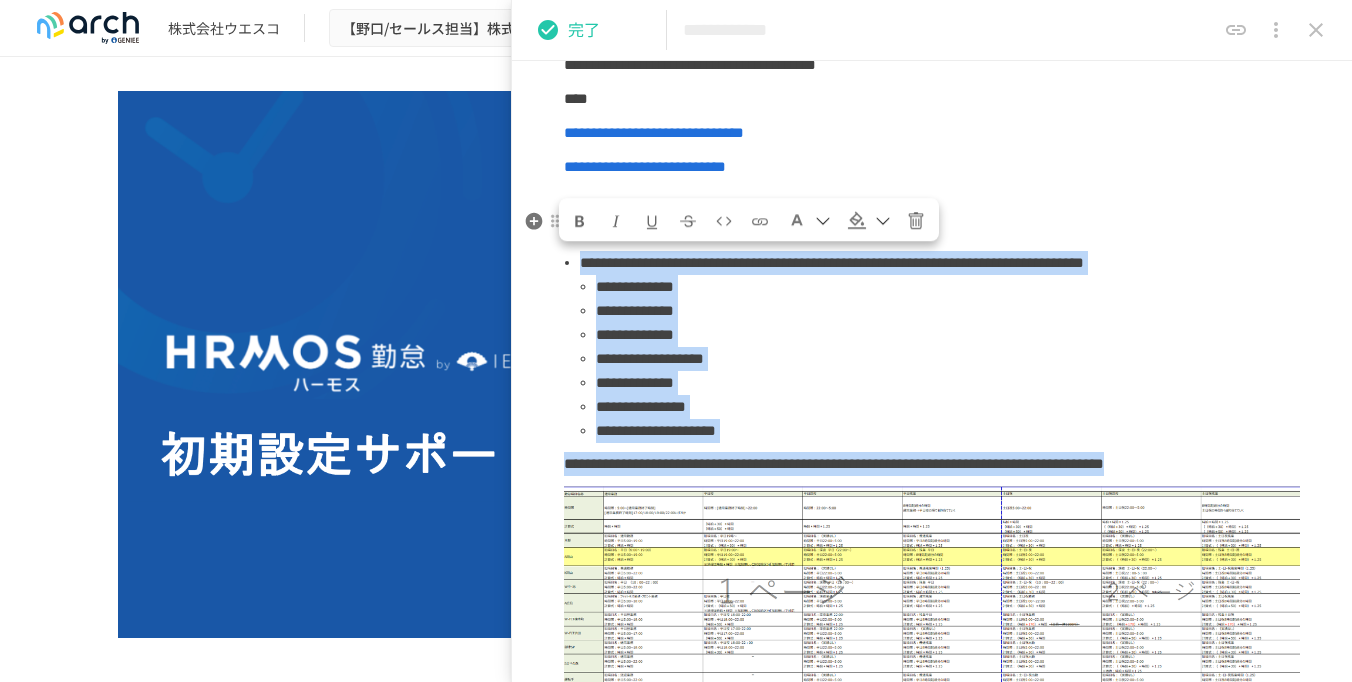 click at bounding box center (857, 221) 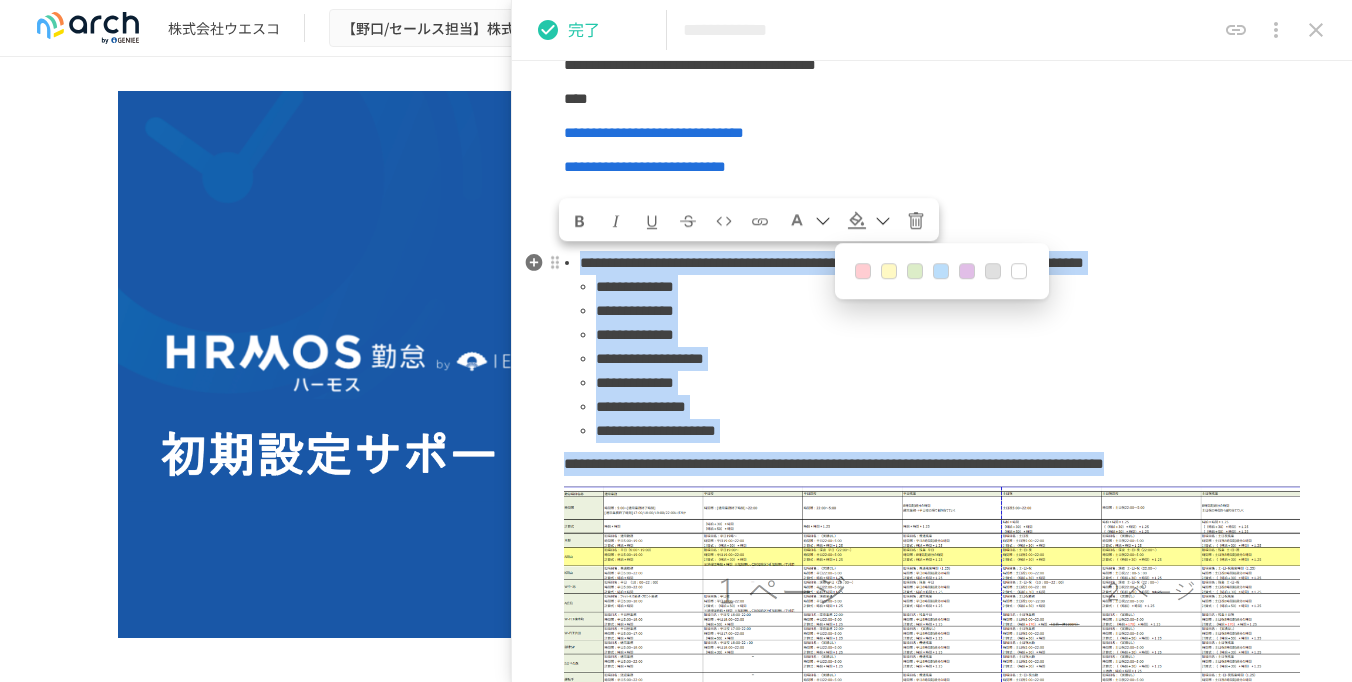 click at bounding box center [889, 272] 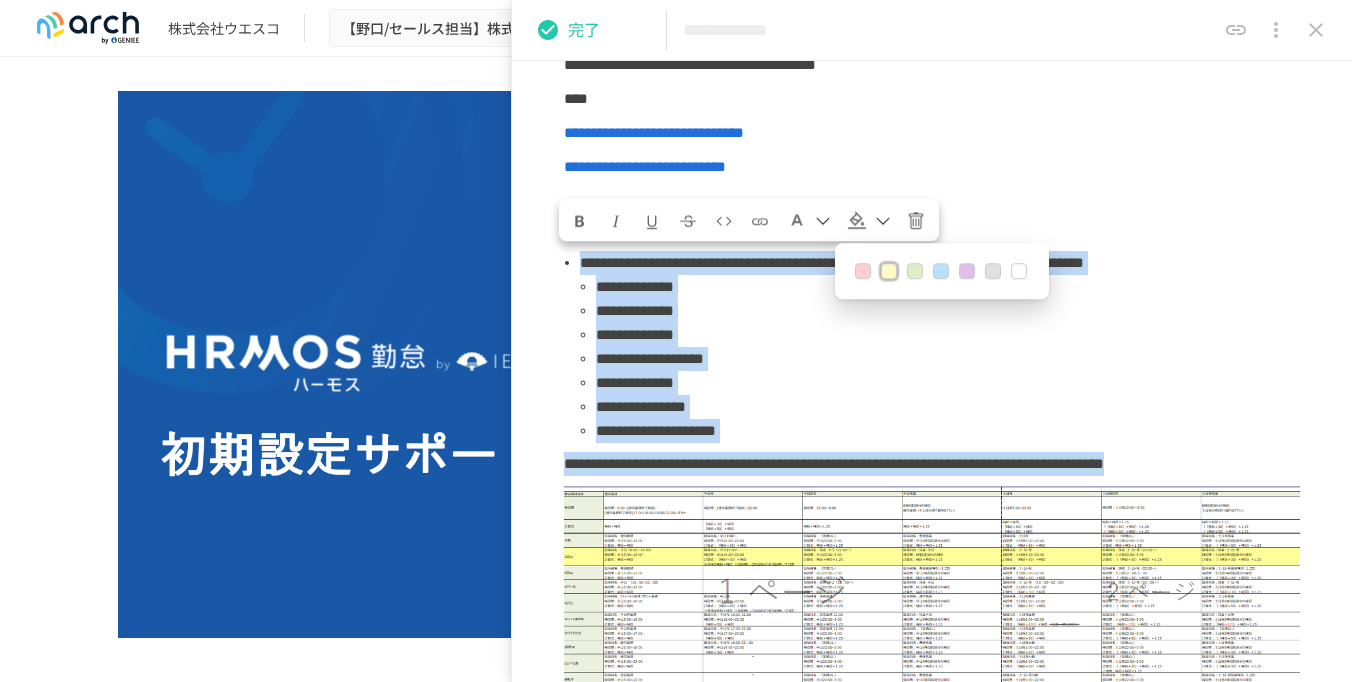 click at bounding box center [889, 272] 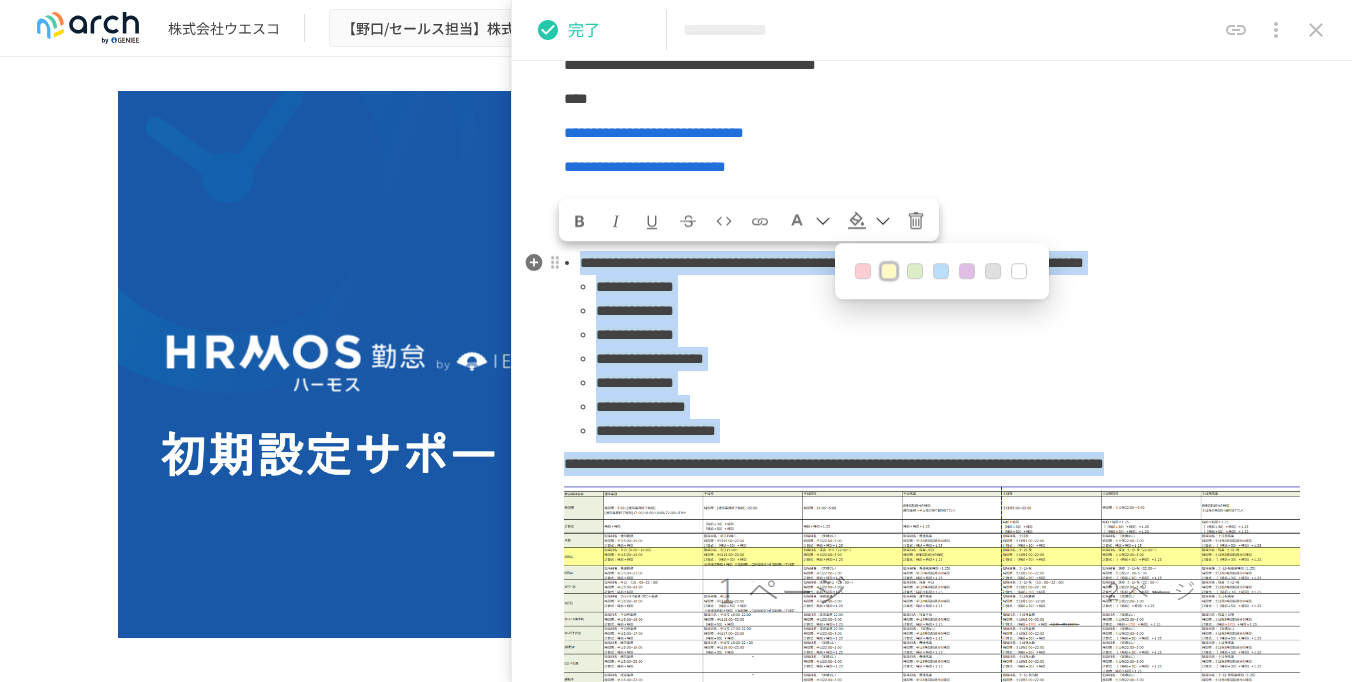 click on "**********" at bounding box center (948, 311) 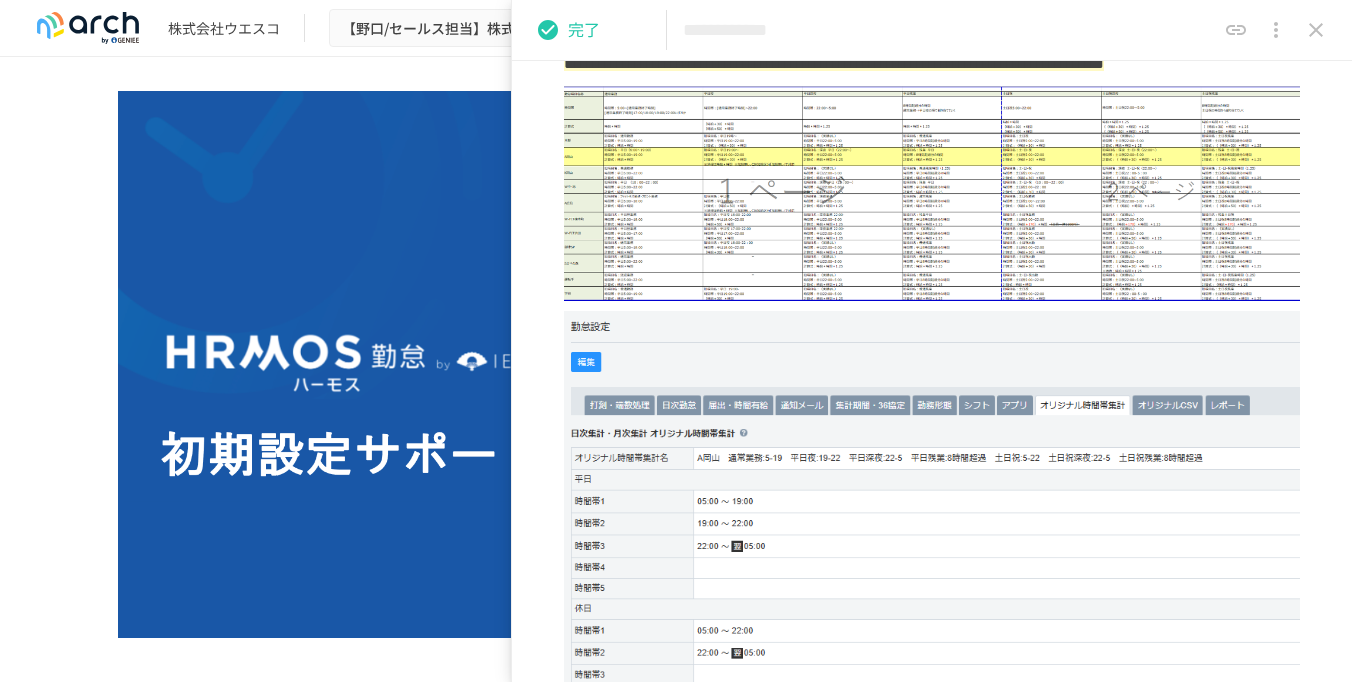scroll, scrollTop: 300, scrollLeft: 0, axis: vertical 